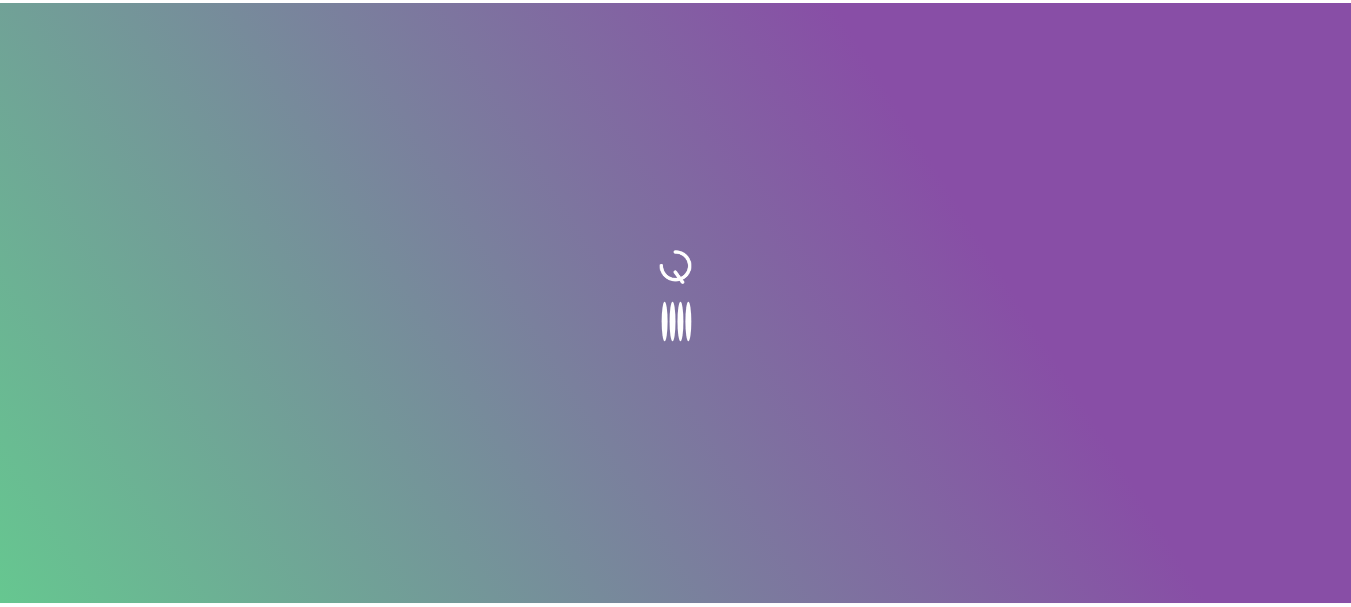 scroll, scrollTop: 0, scrollLeft: 0, axis: both 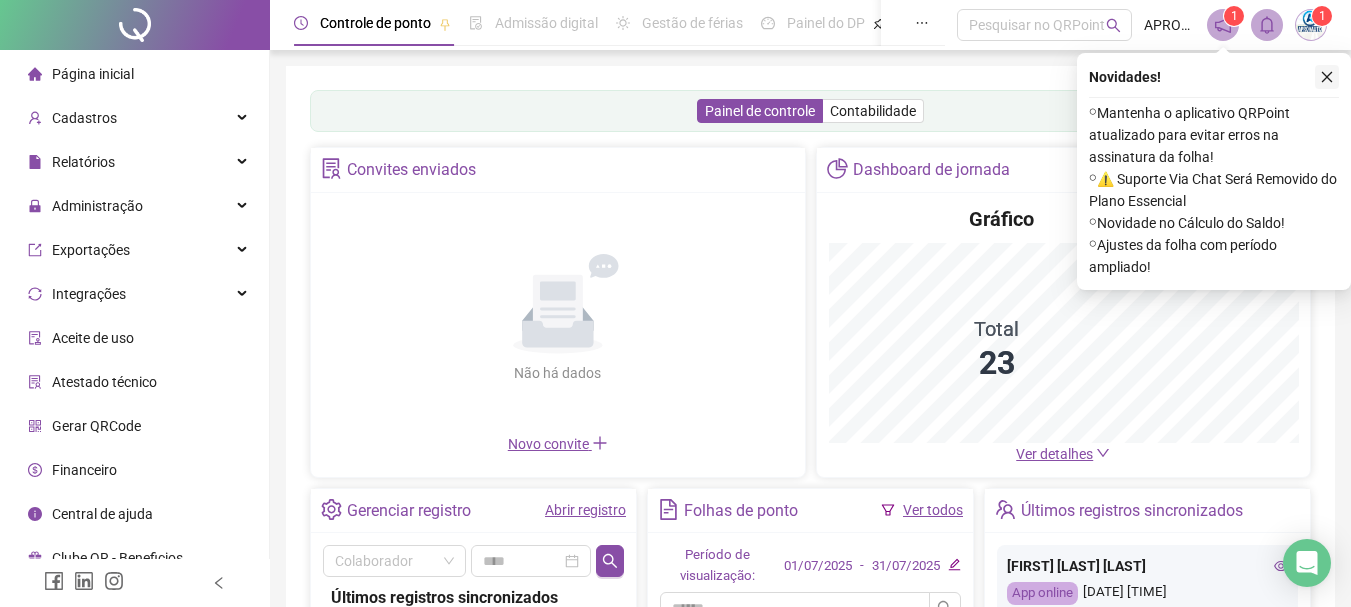 click 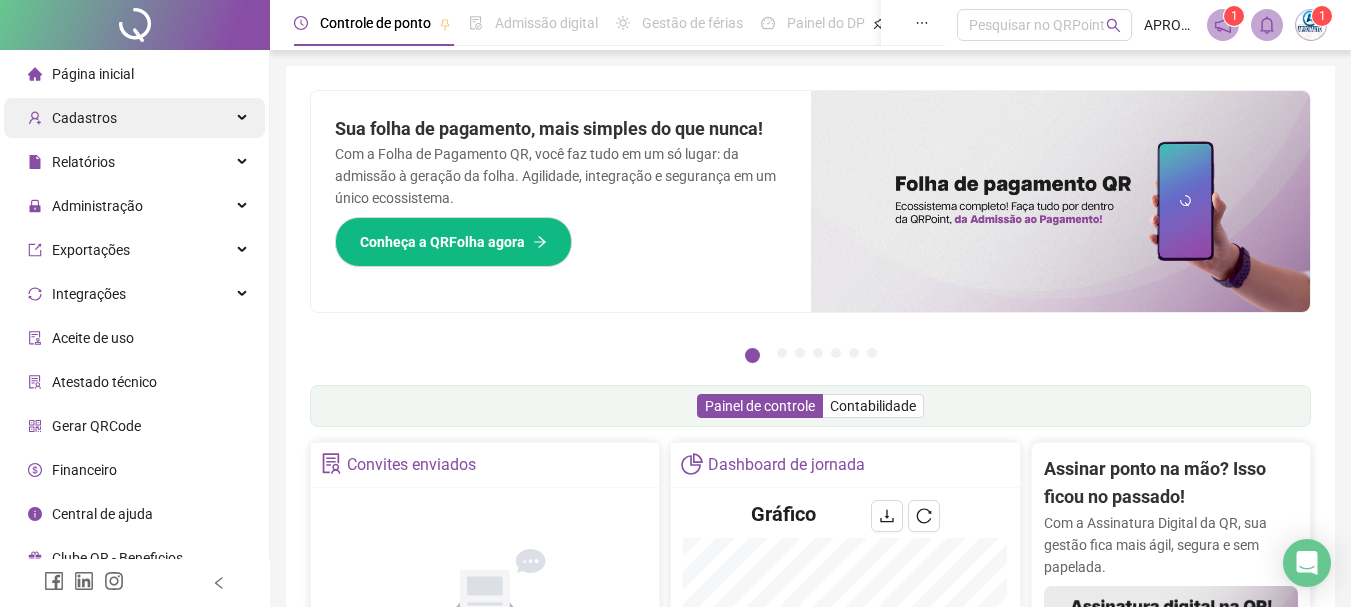 click on "Cadastros" at bounding box center [84, 118] 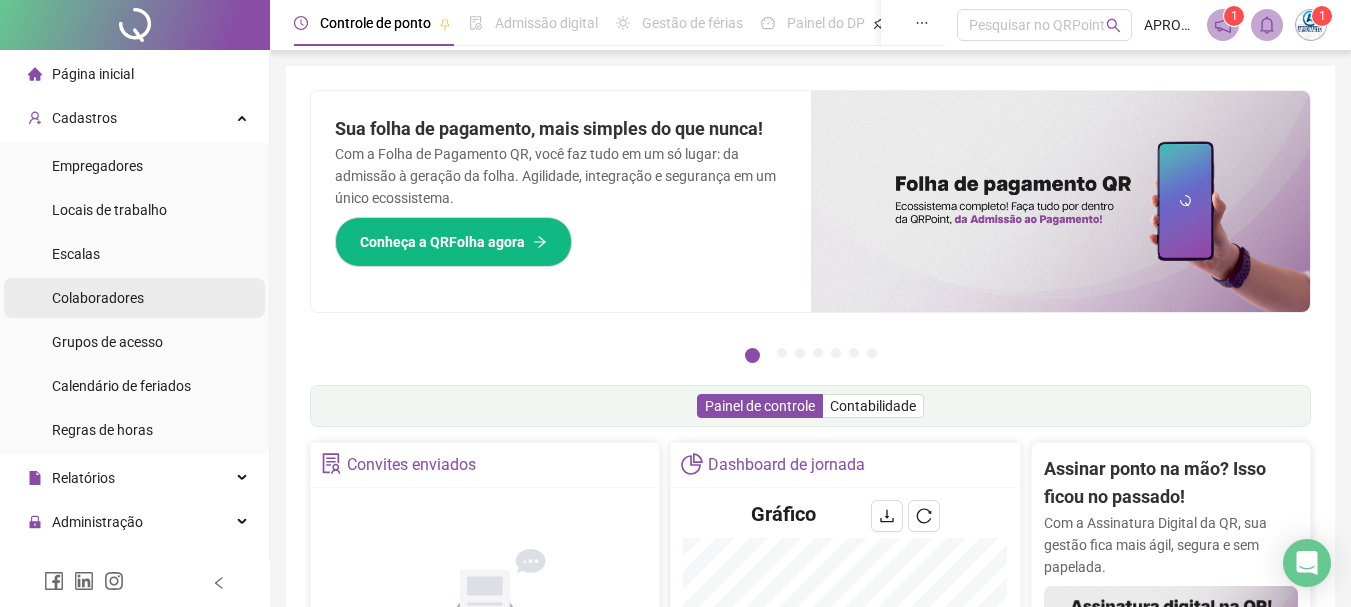 click on "Colaboradores" at bounding box center (98, 298) 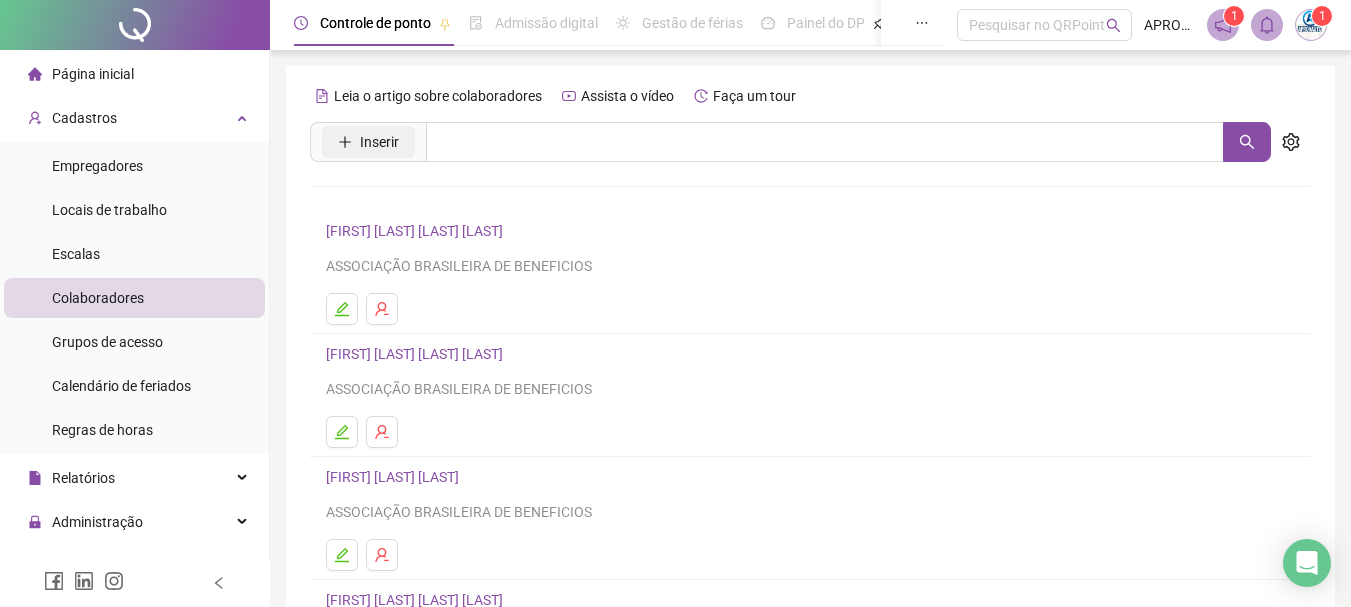 click on "Inserir" at bounding box center [379, 142] 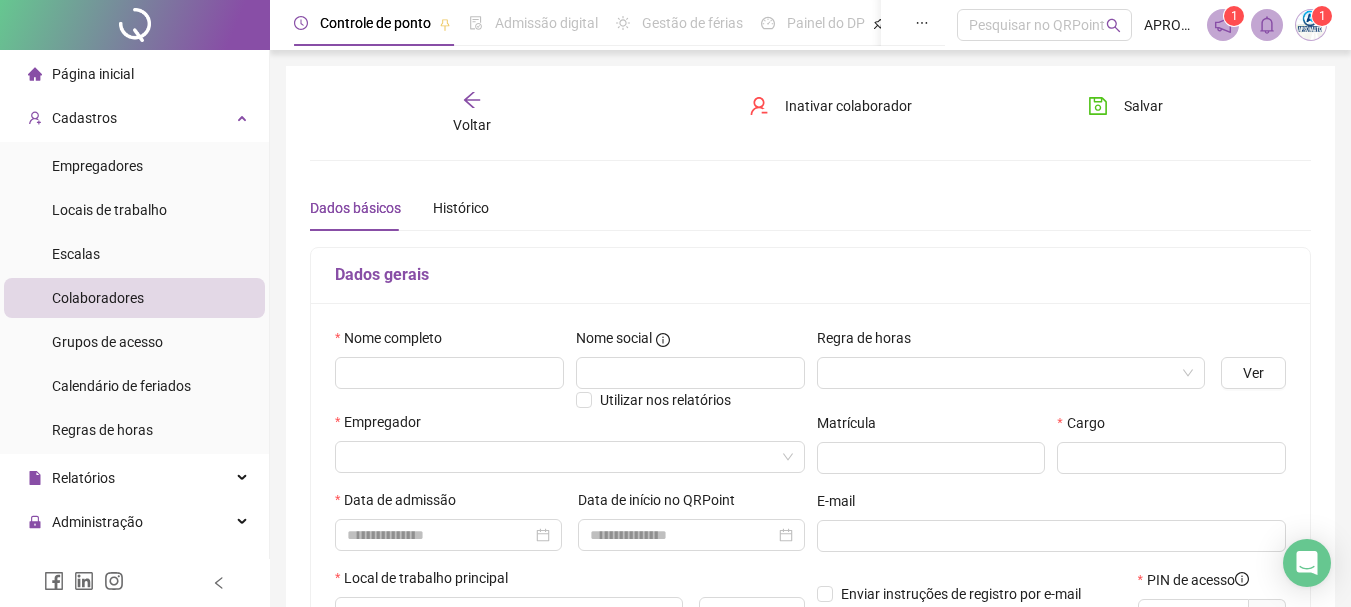 type on "*****" 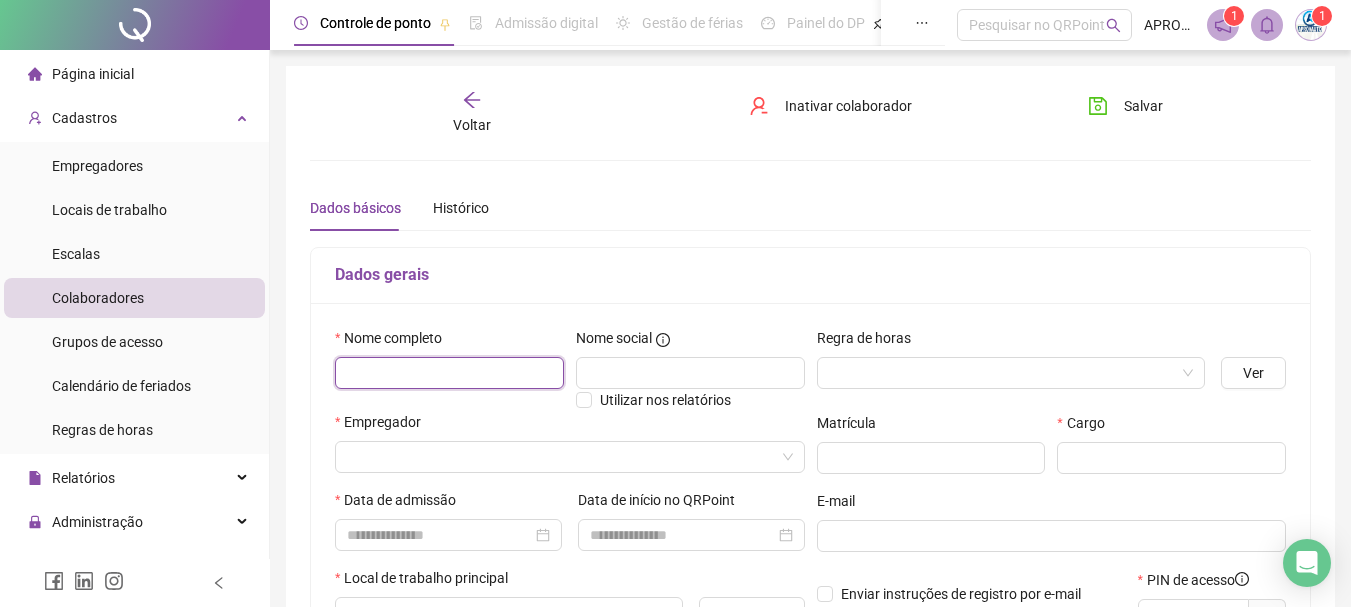 click at bounding box center [449, 373] 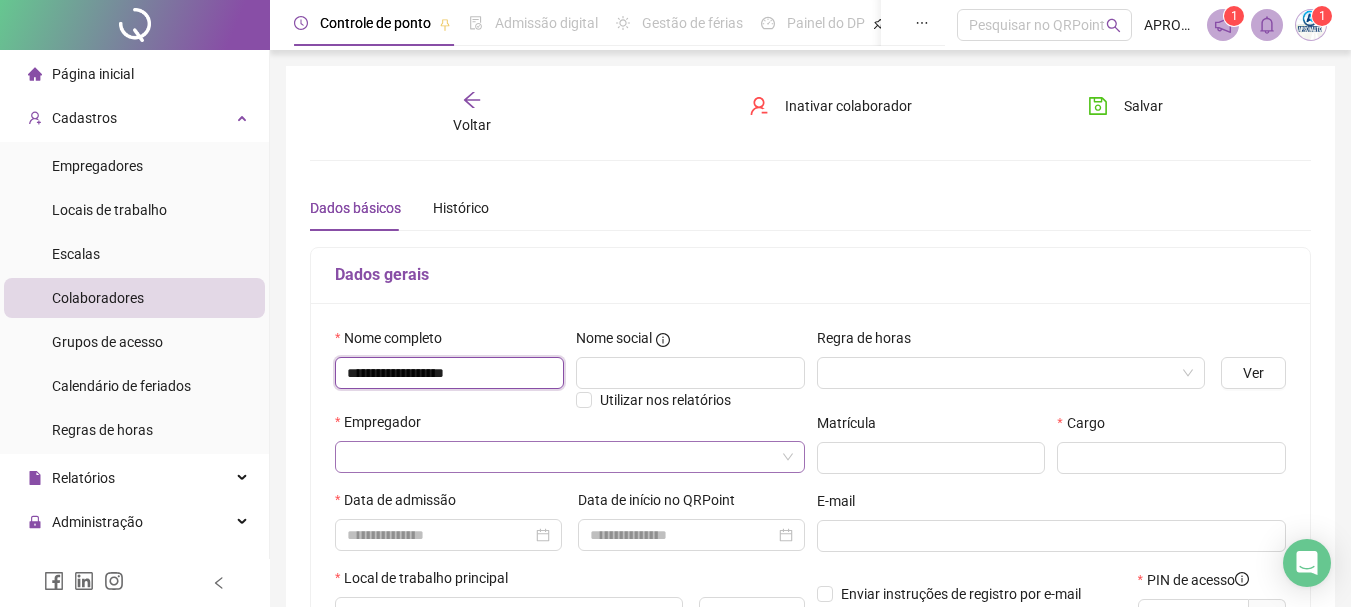 type on "**********" 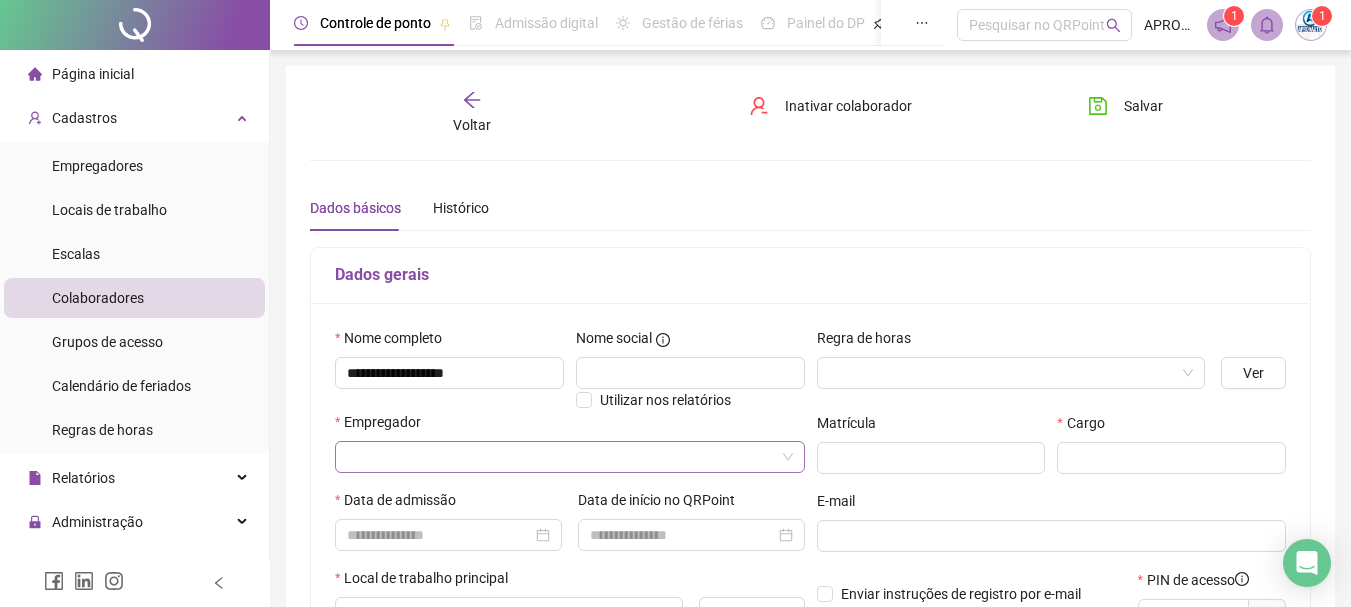 click at bounding box center (561, 457) 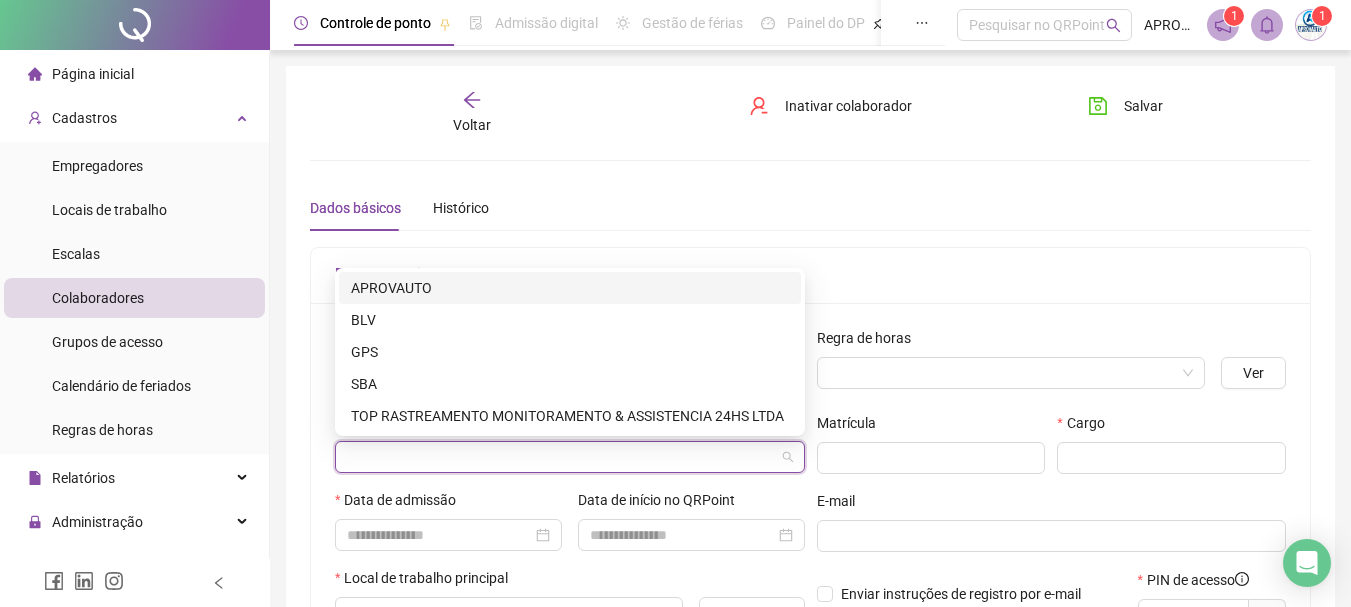 click on "APROVAUTO" at bounding box center [570, 288] 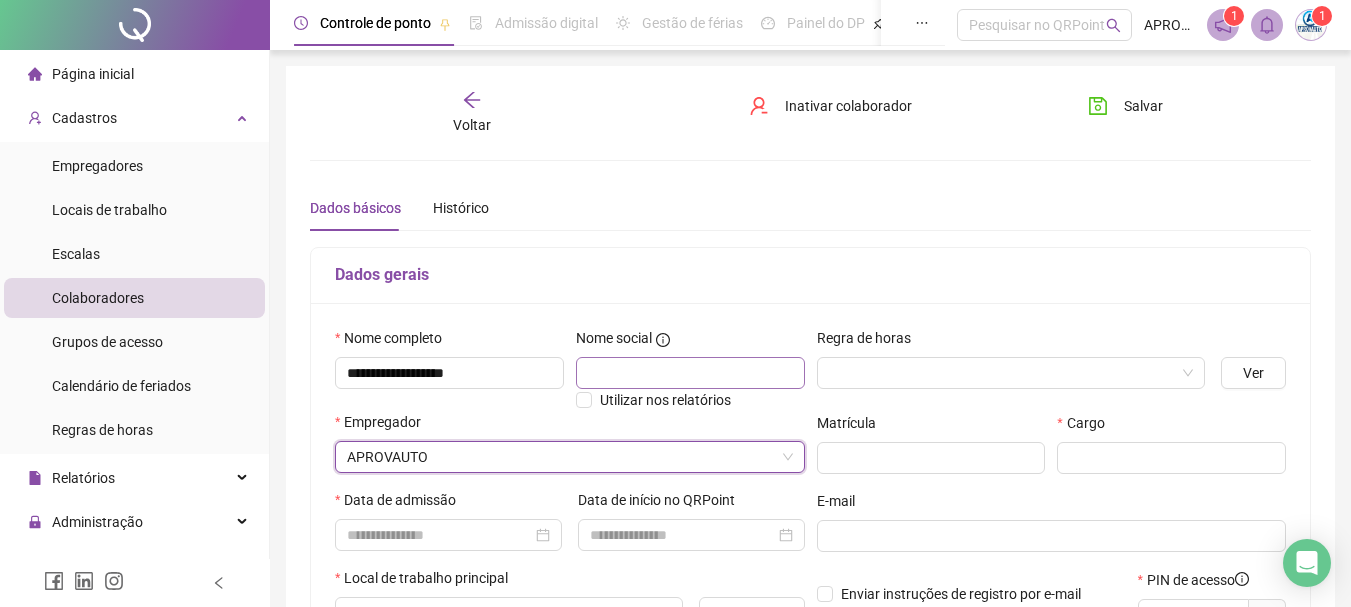 scroll, scrollTop: 100, scrollLeft: 0, axis: vertical 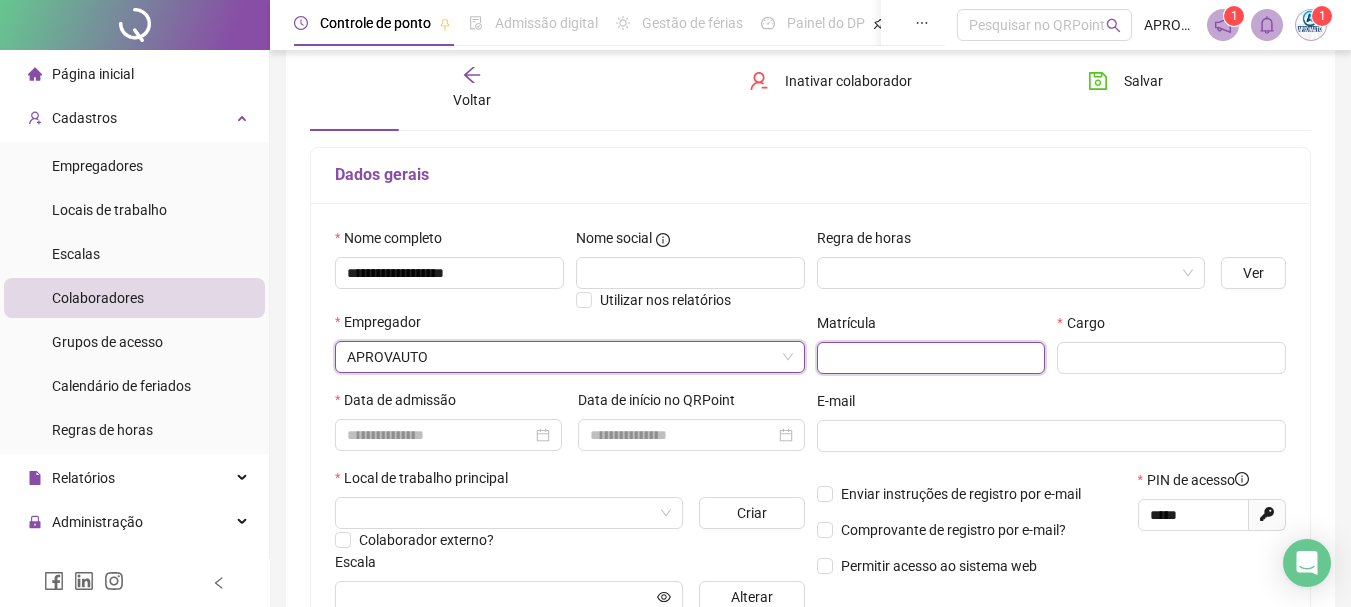 click at bounding box center [931, 358] 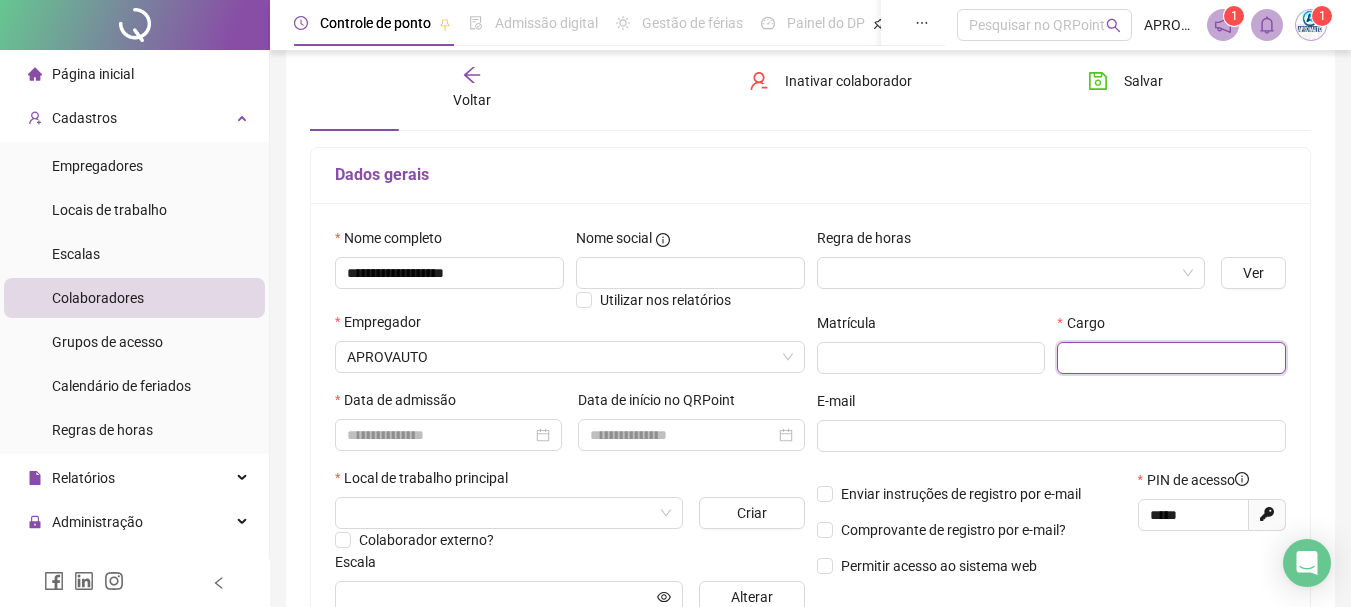 click at bounding box center (1171, 358) 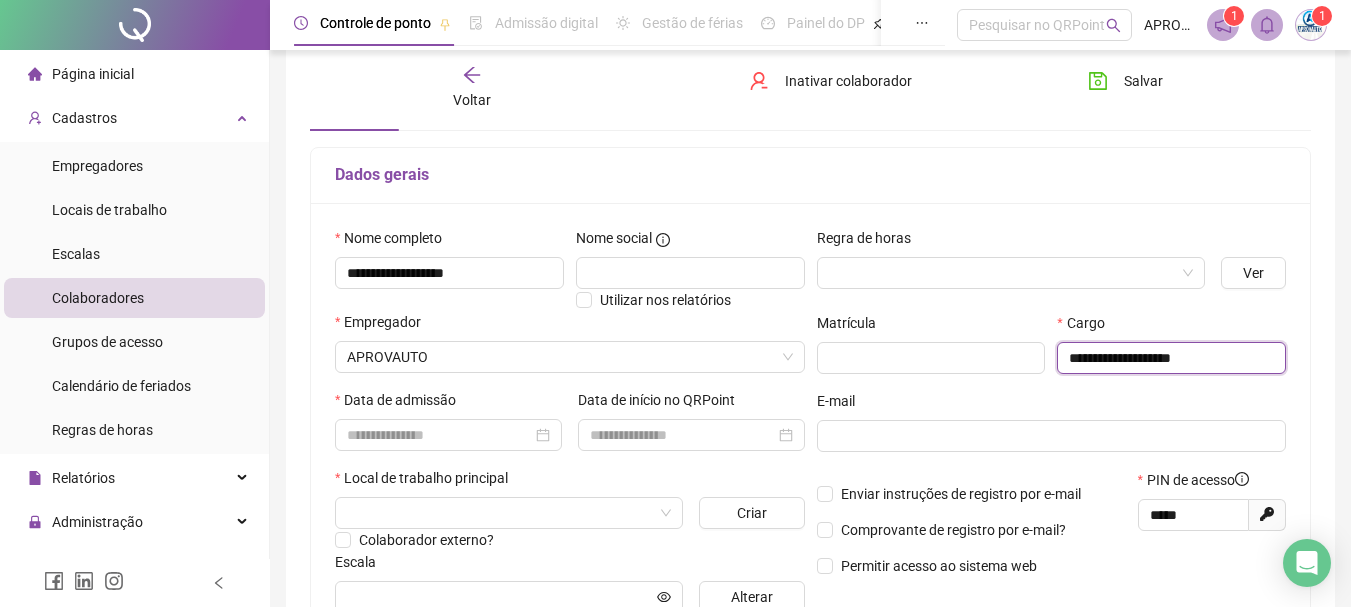 type on "**********" 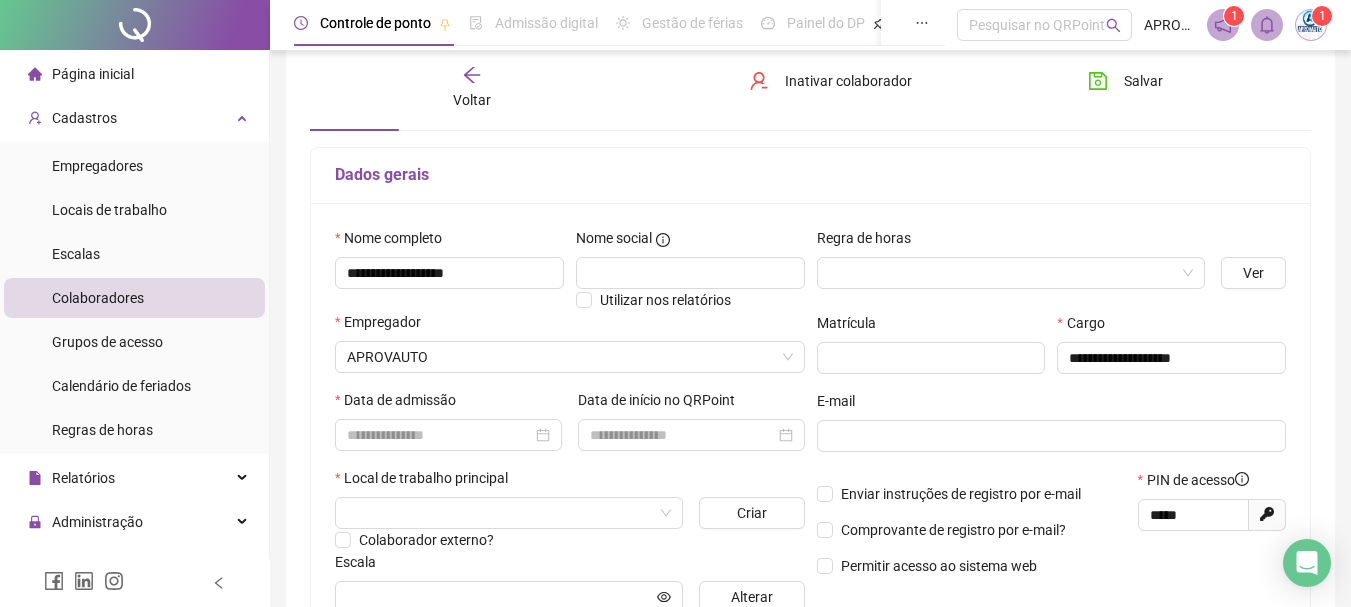 drag, startPoint x: 1085, startPoint y: 341, endPoint x: 702, endPoint y: 474, distance: 405.43558 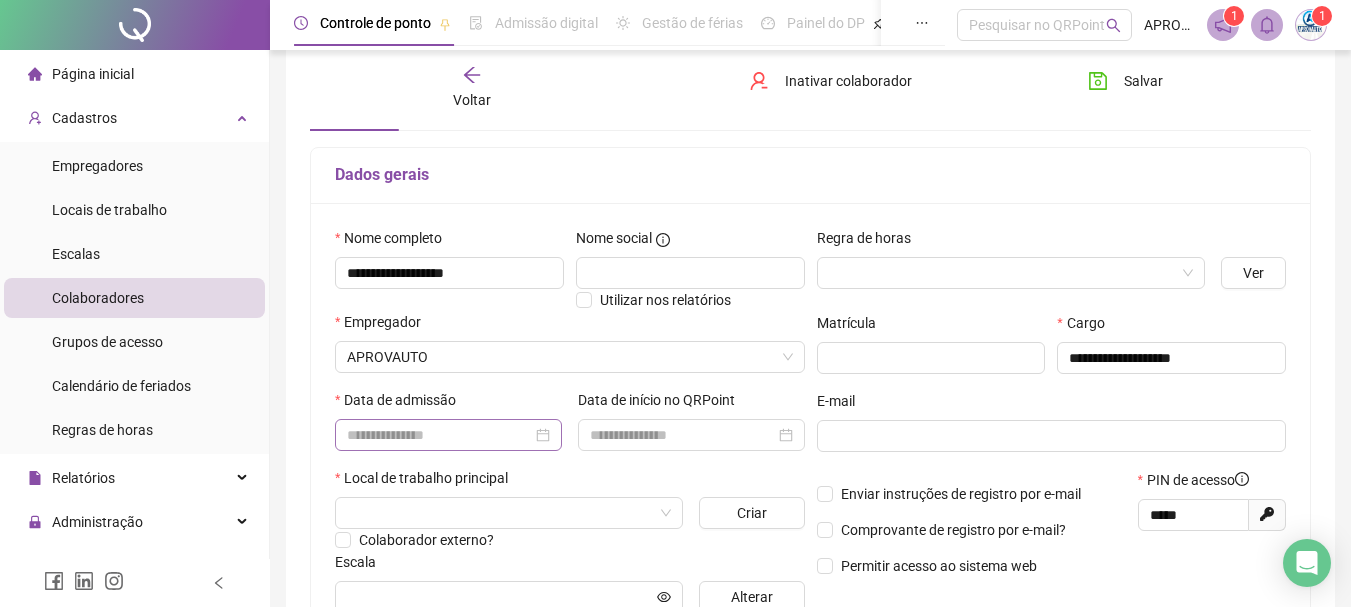click at bounding box center (448, 435) 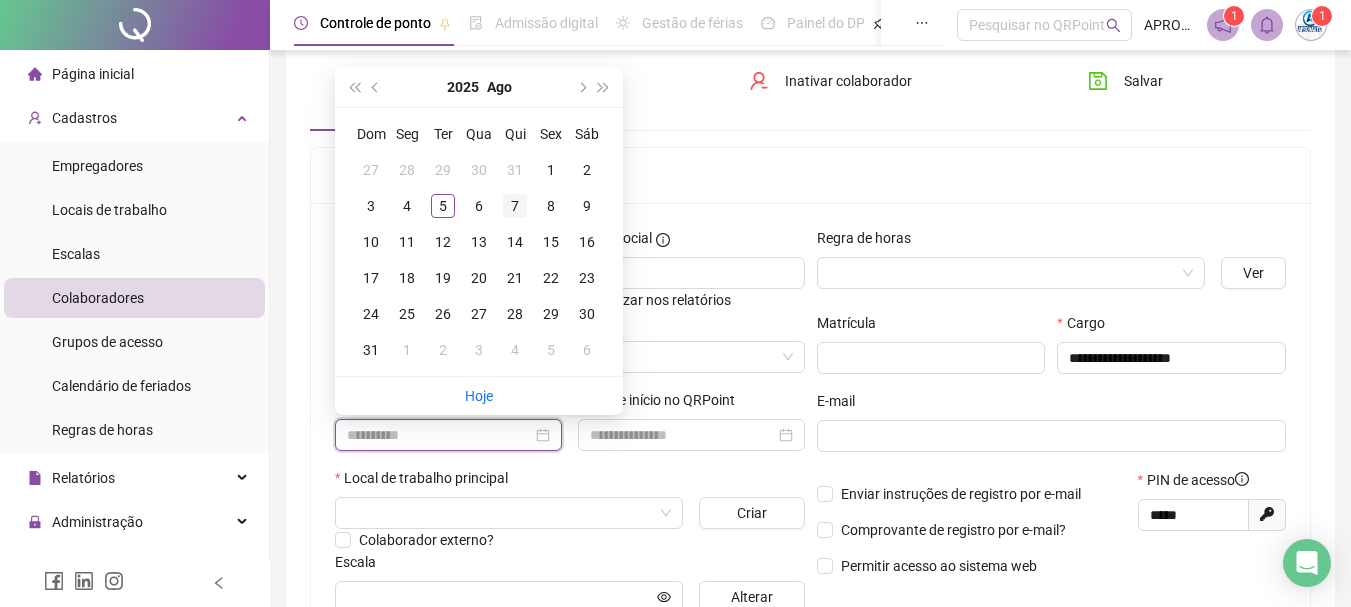 type on "**********" 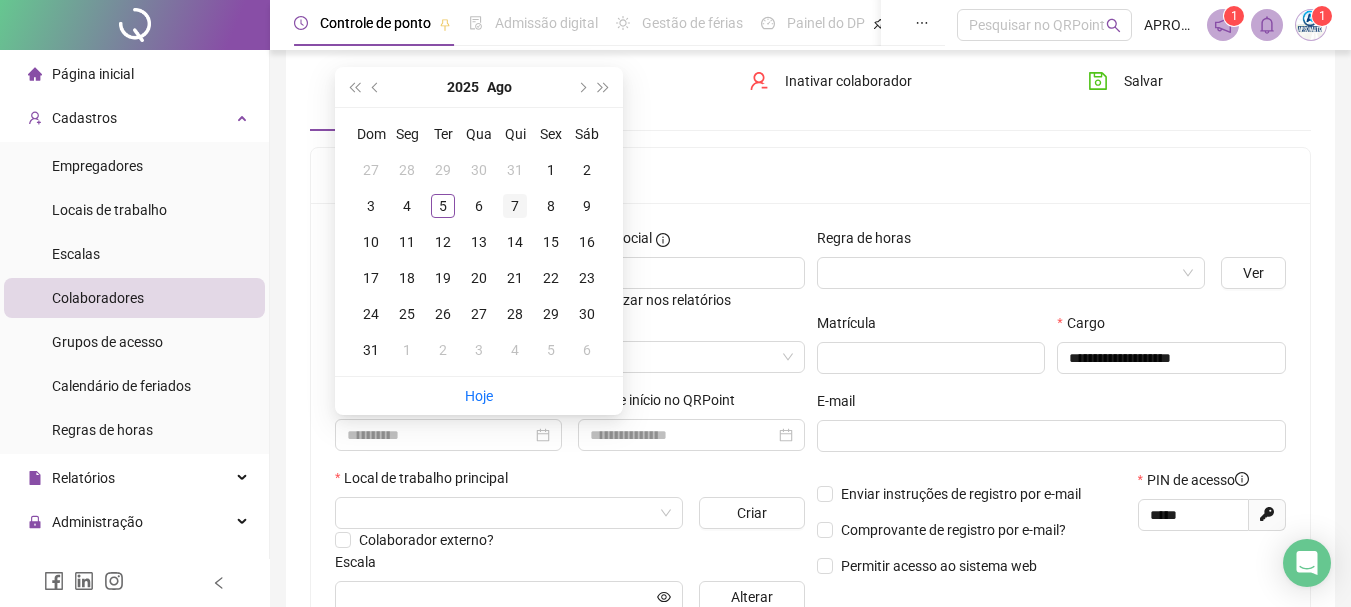 click on "7" at bounding box center (515, 206) 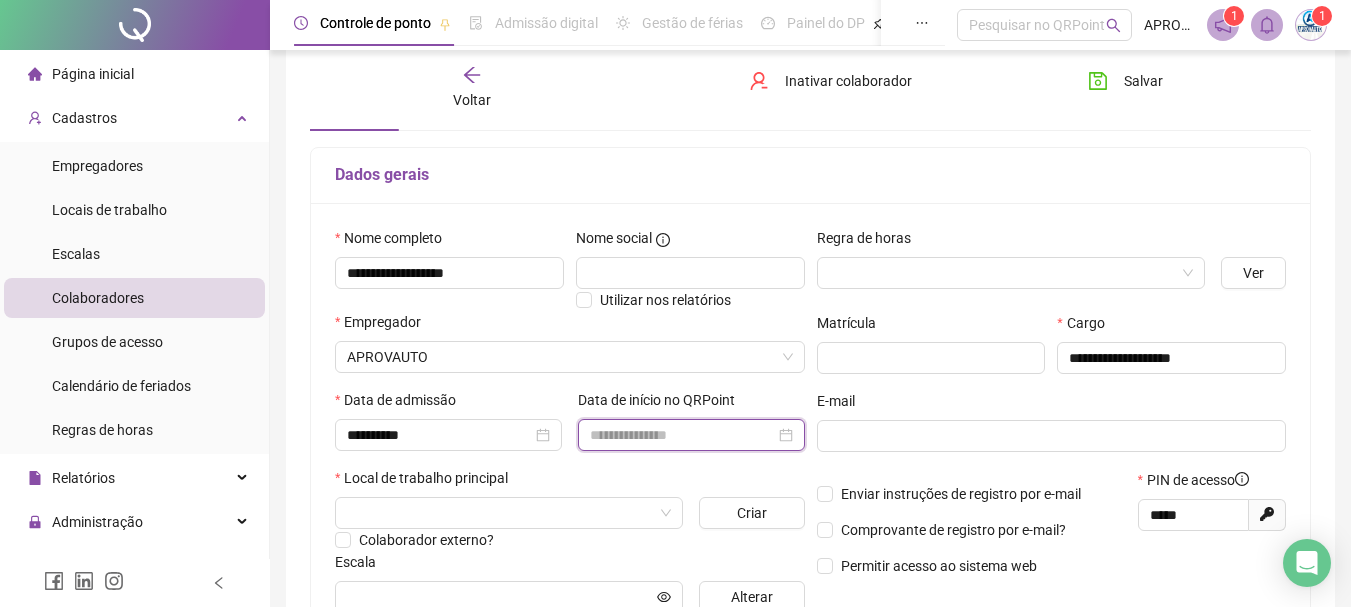click at bounding box center (682, 435) 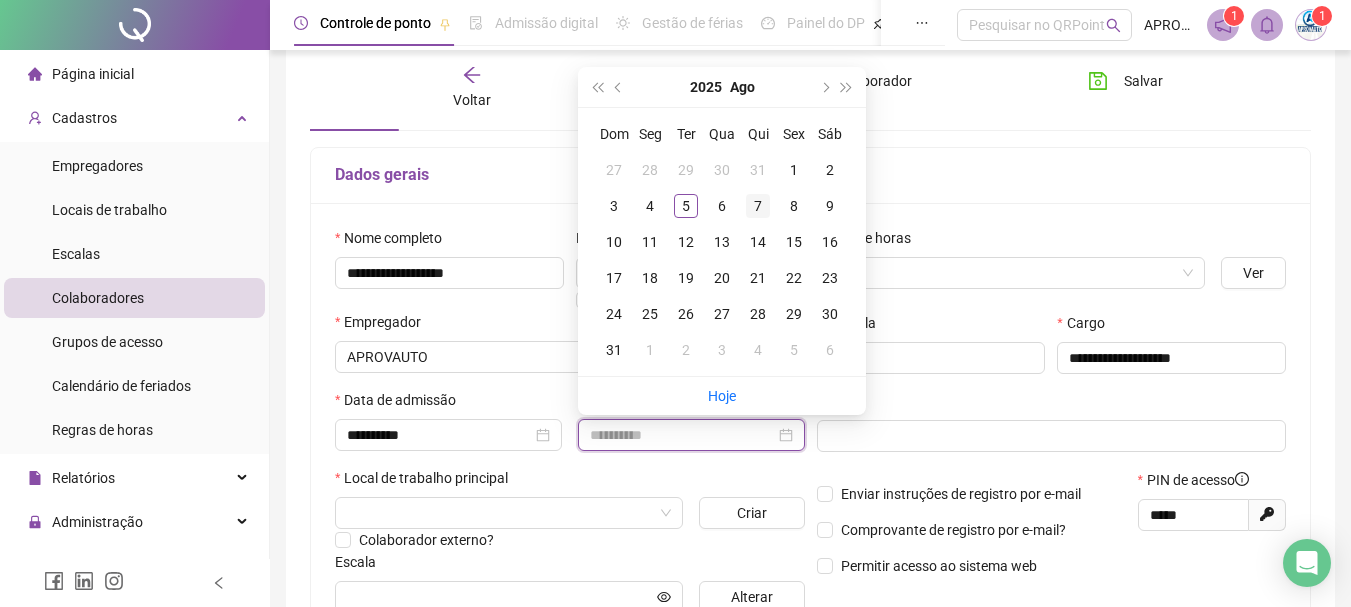 type on "**********" 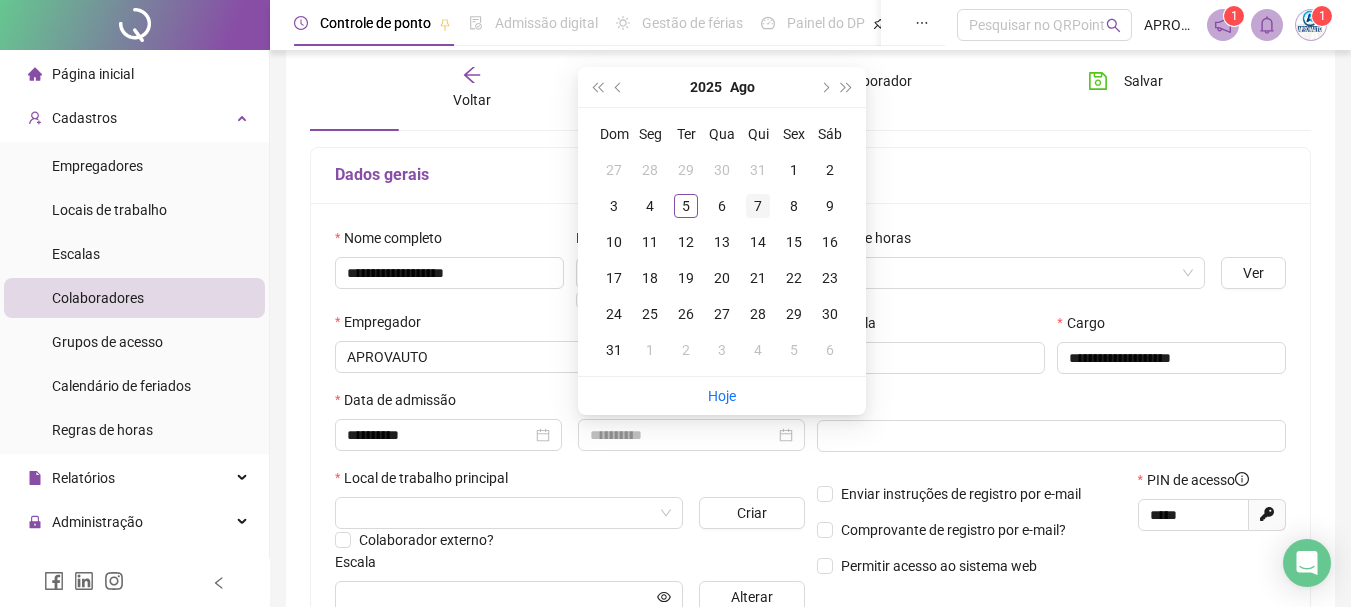click on "7" at bounding box center (758, 206) 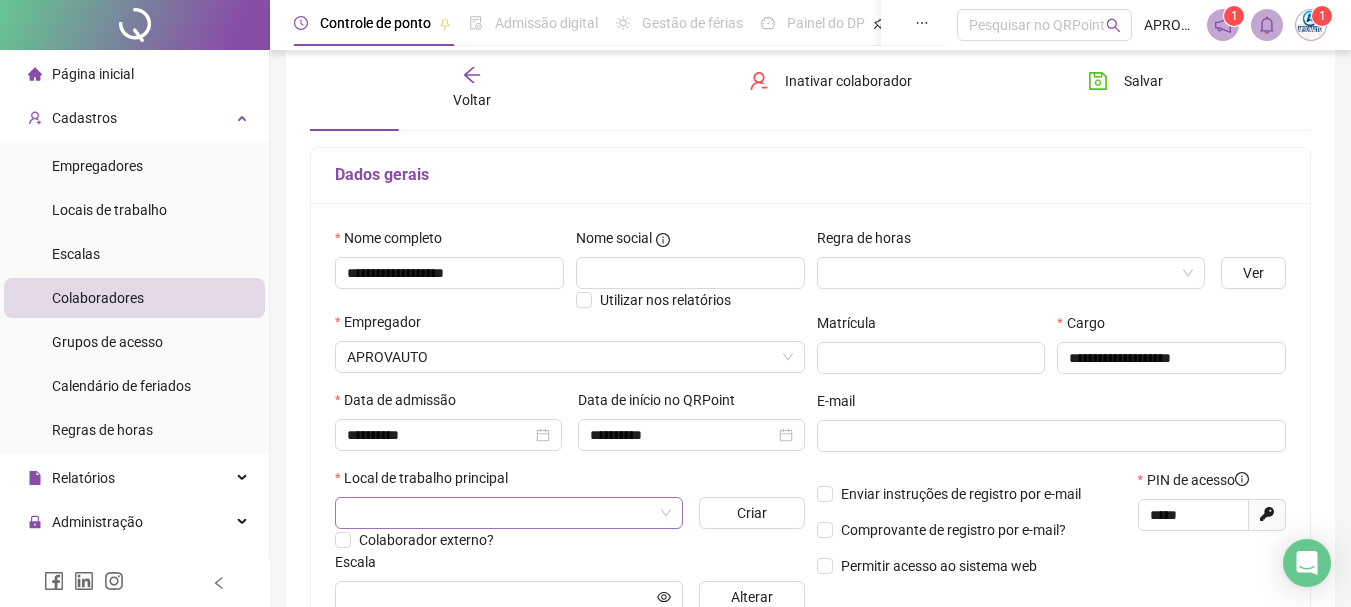 scroll, scrollTop: 200, scrollLeft: 0, axis: vertical 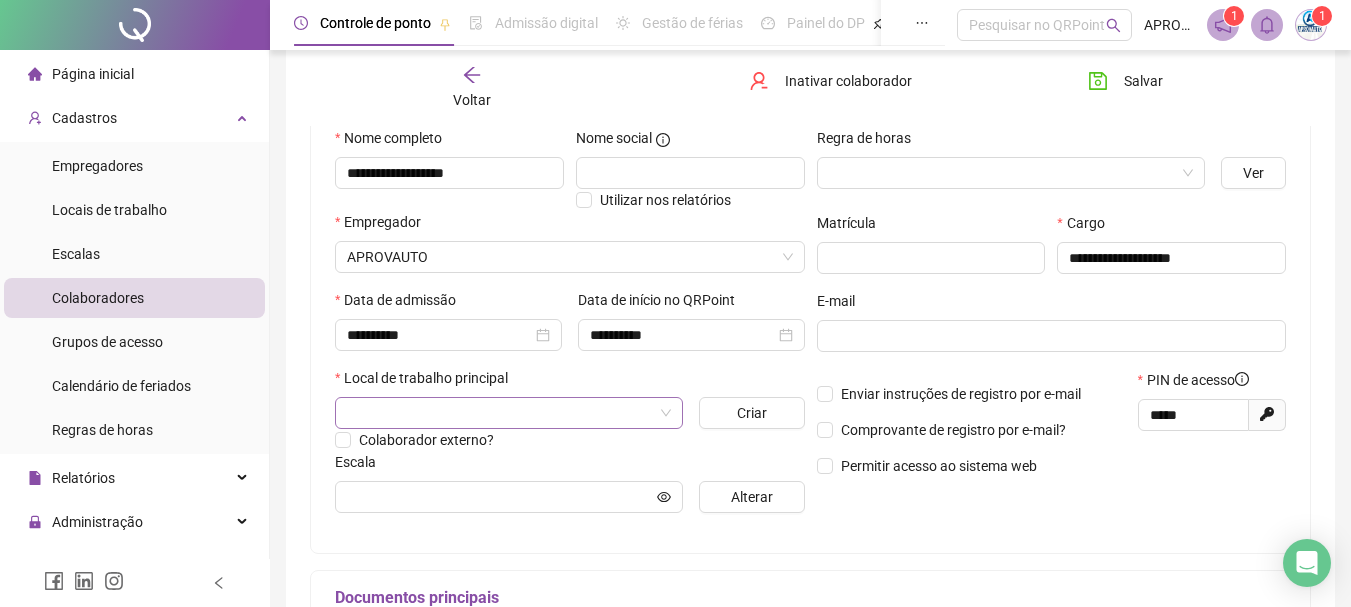 click at bounding box center [500, 413] 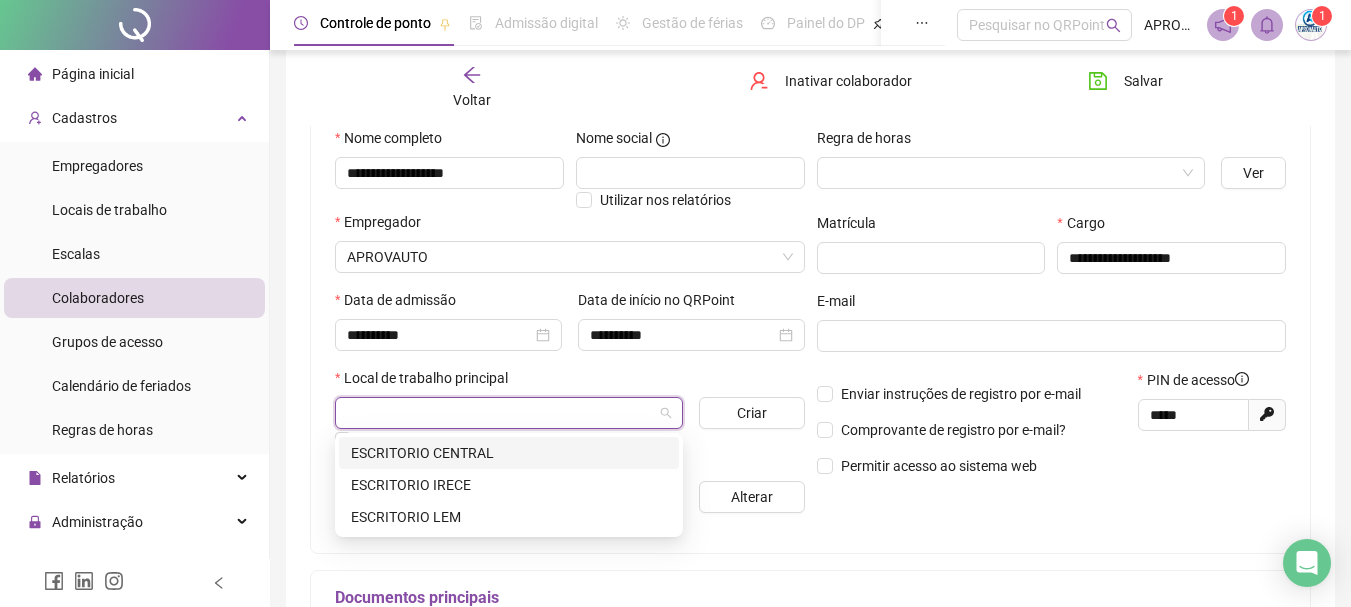 click on "ESCRITORIO CENTRAL" at bounding box center (509, 453) 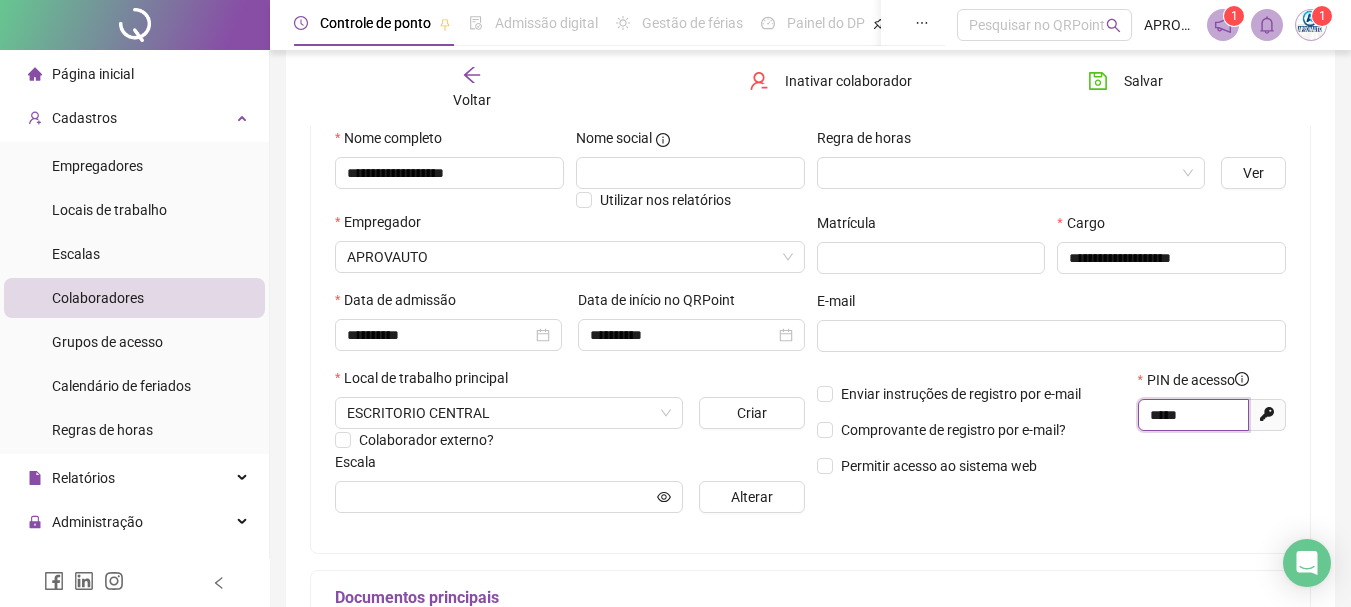 drag, startPoint x: 1183, startPoint y: 407, endPoint x: 1151, endPoint y: 414, distance: 32.75668 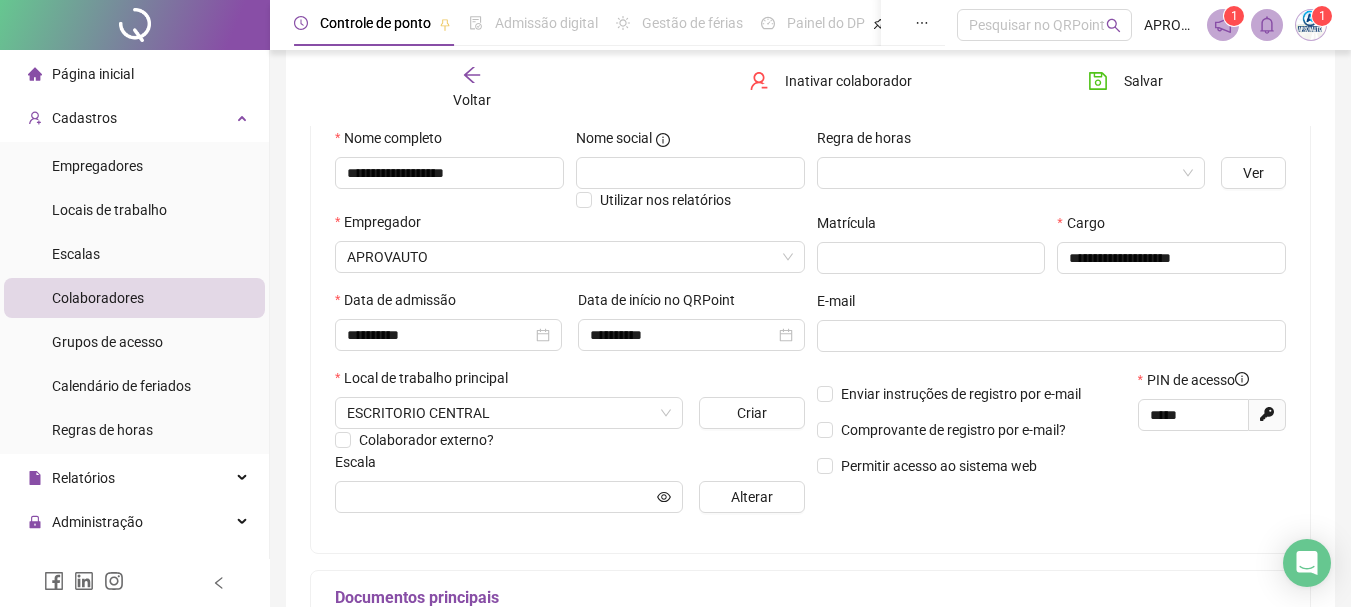 click on "PIN de acesso  ***** Gerar novo pin" at bounding box center [1212, 430] 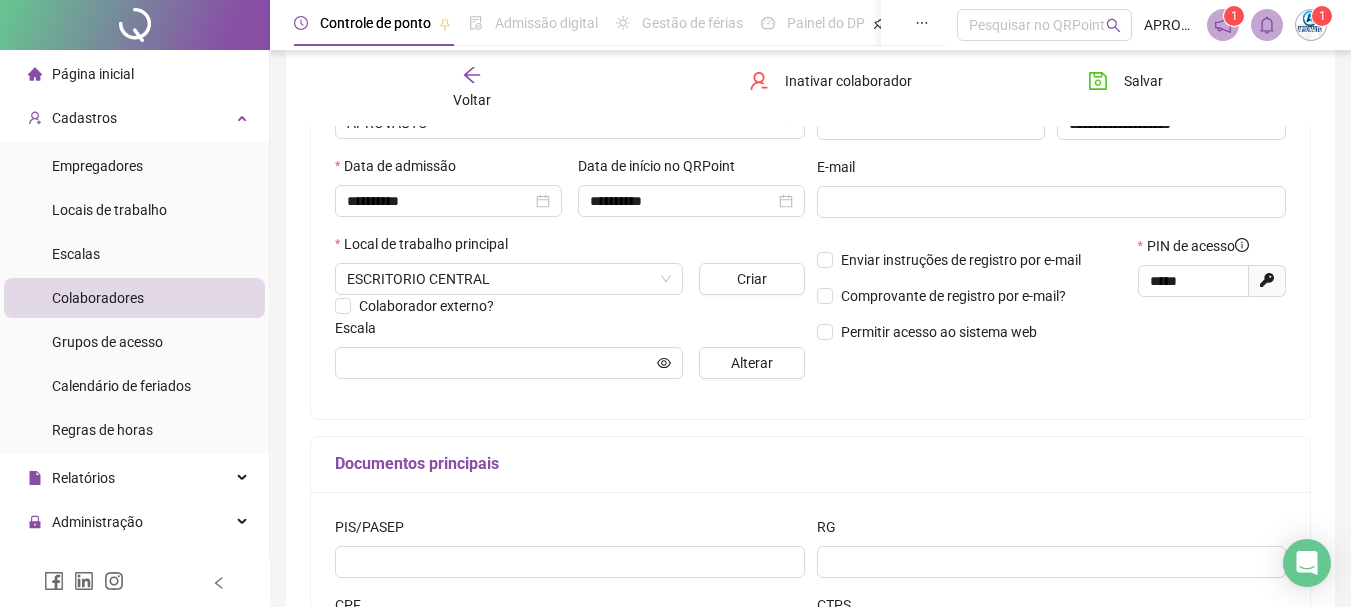 scroll, scrollTop: 434, scrollLeft: 0, axis: vertical 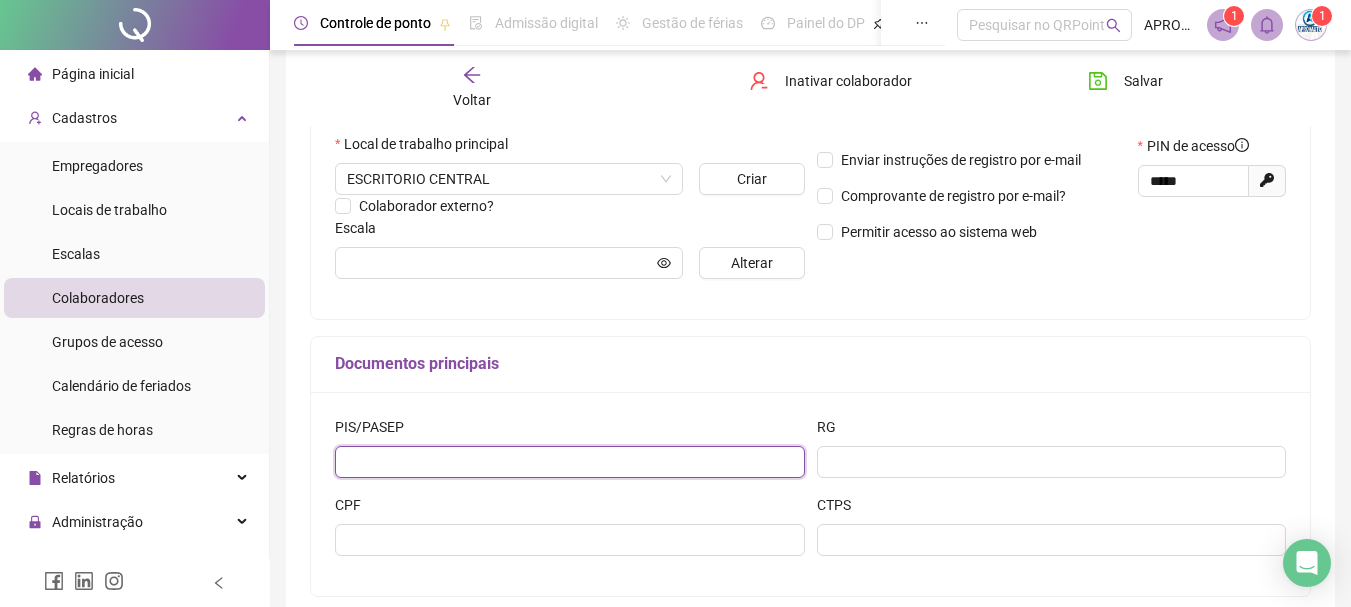 click at bounding box center (570, 462) 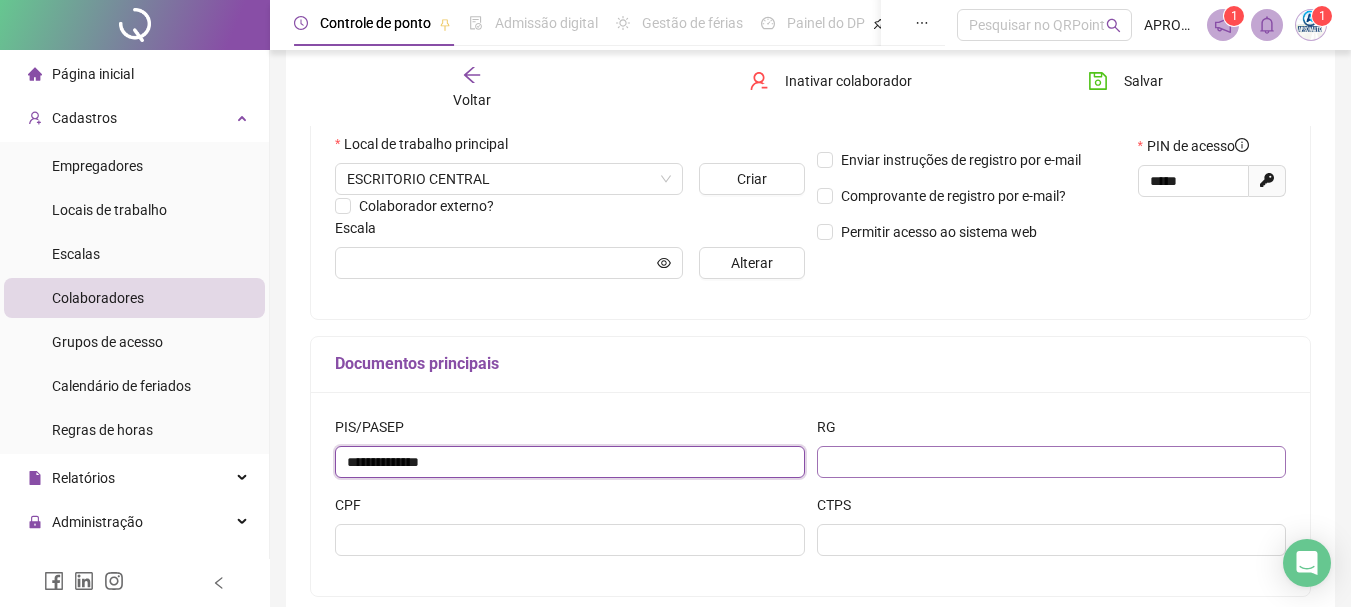 type on "**********" 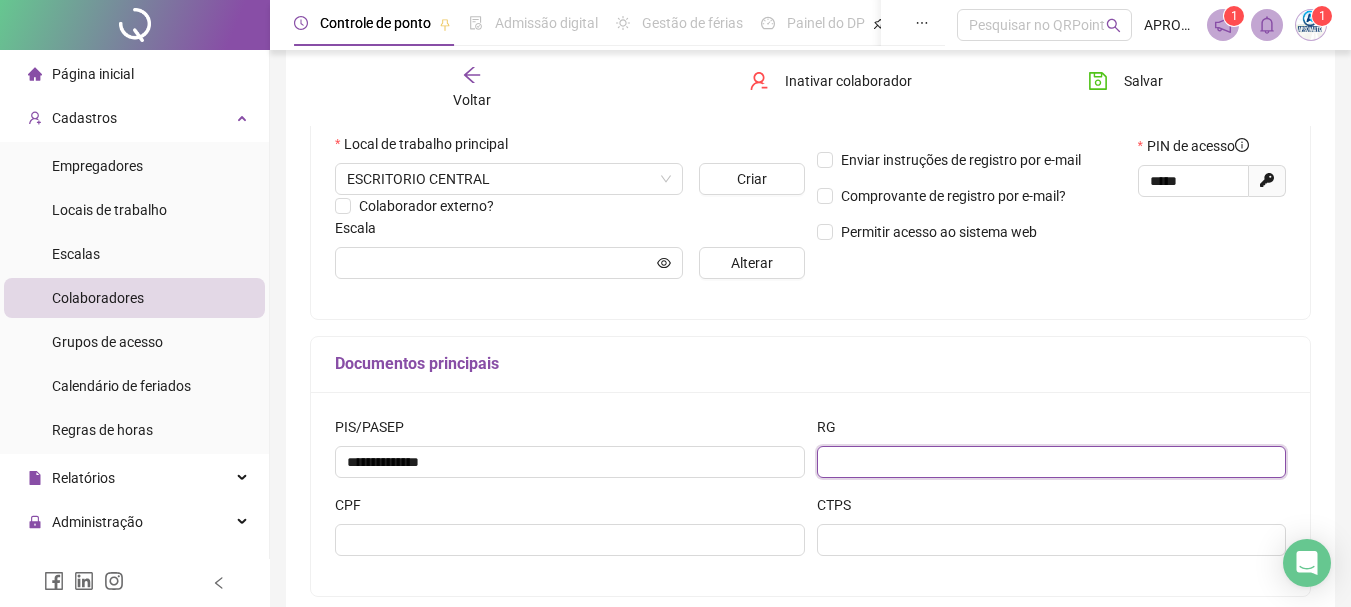click at bounding box center [1052, 462] 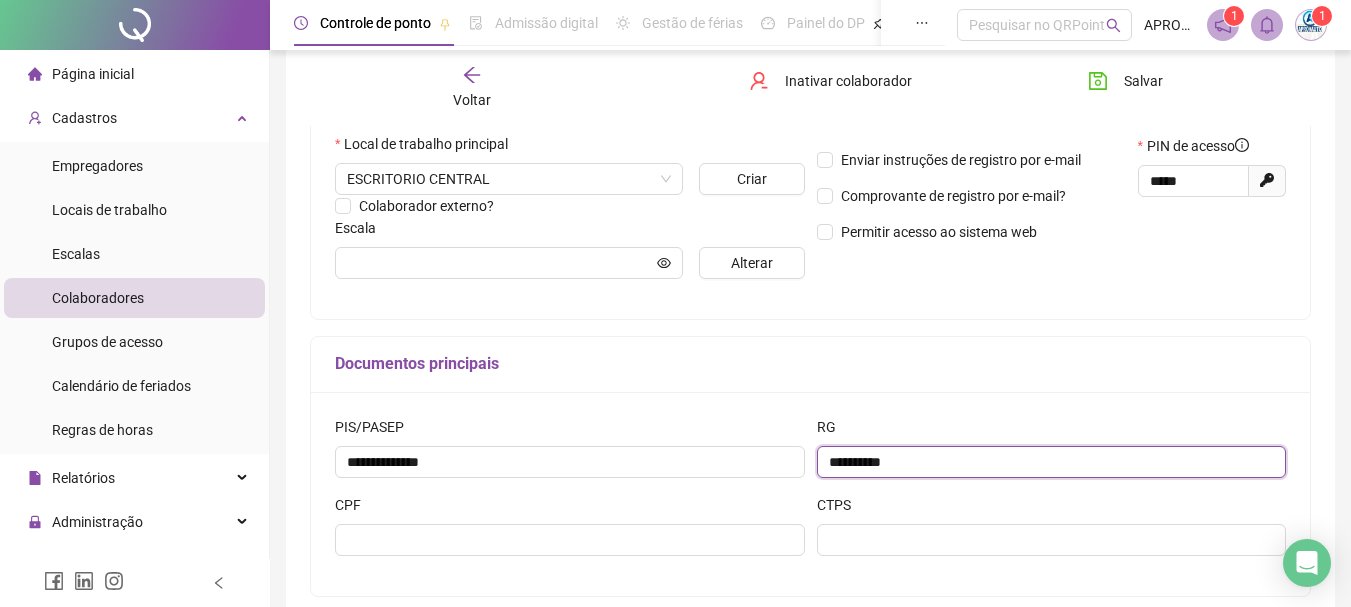 type on "**********" 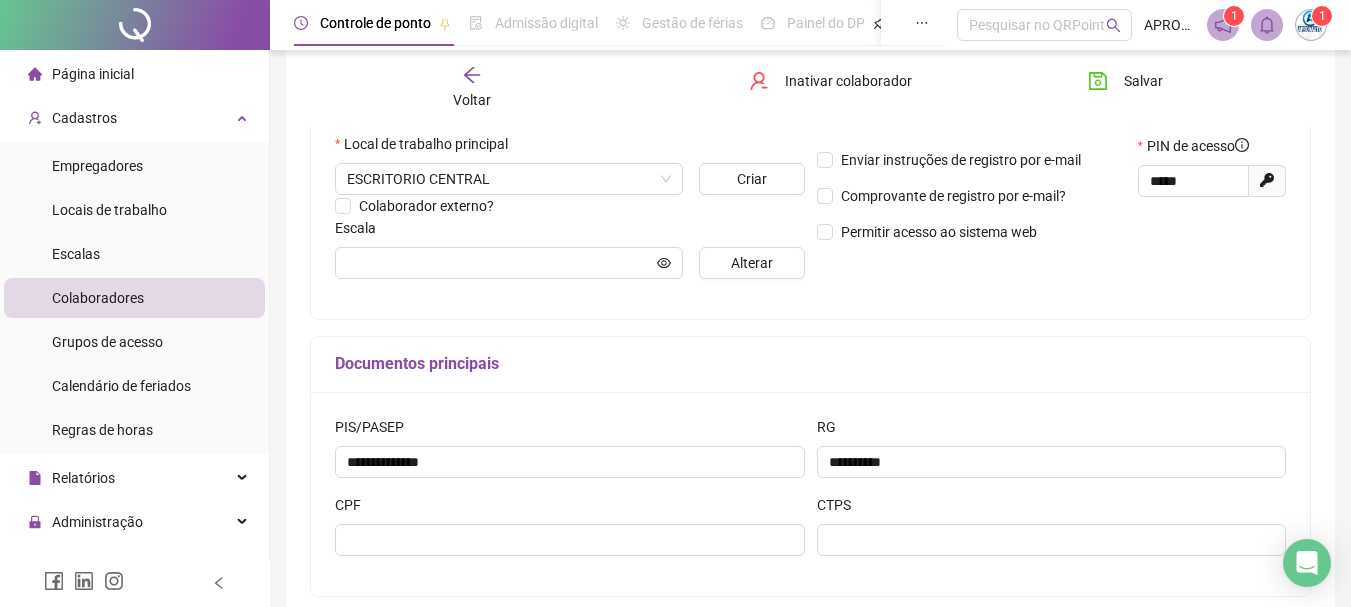 click on "CPF" at bounding box center (570, 509) 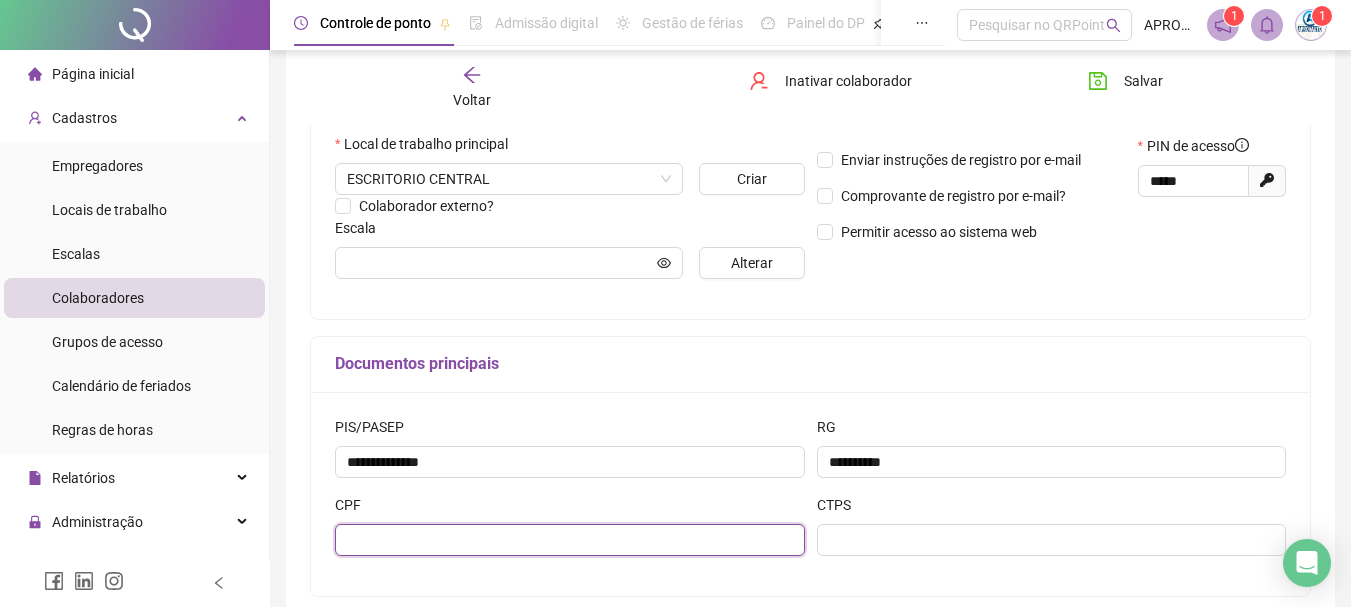 click at bounding box center (570, 540) 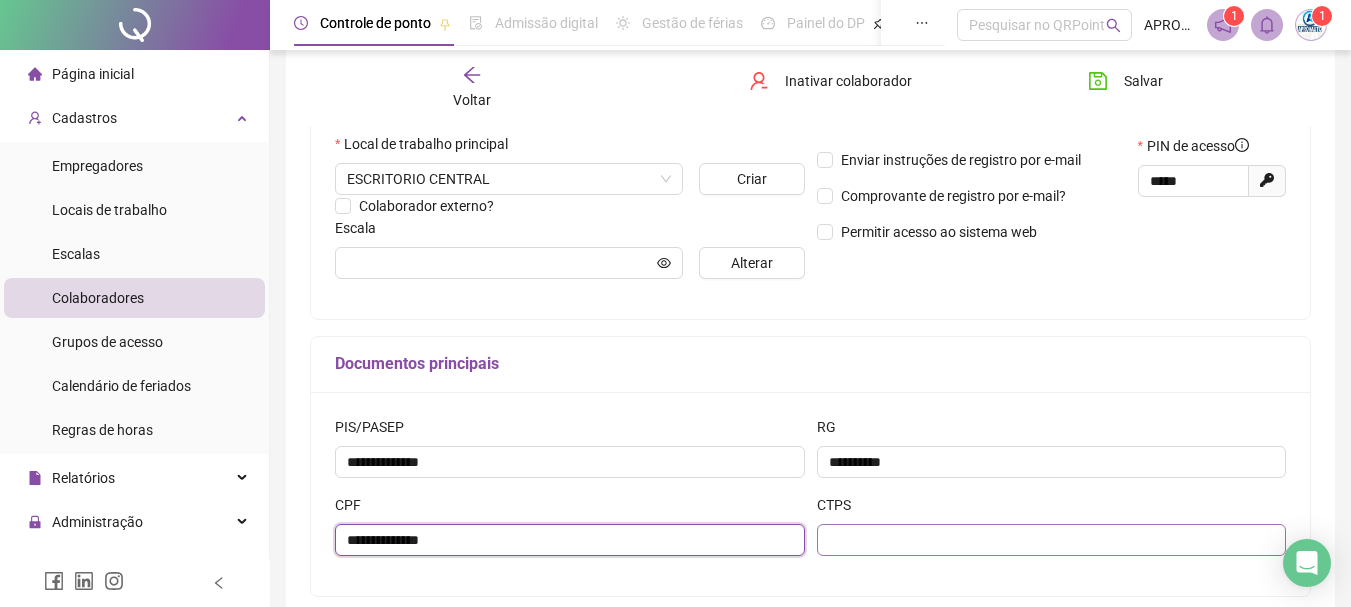 type on "**********" 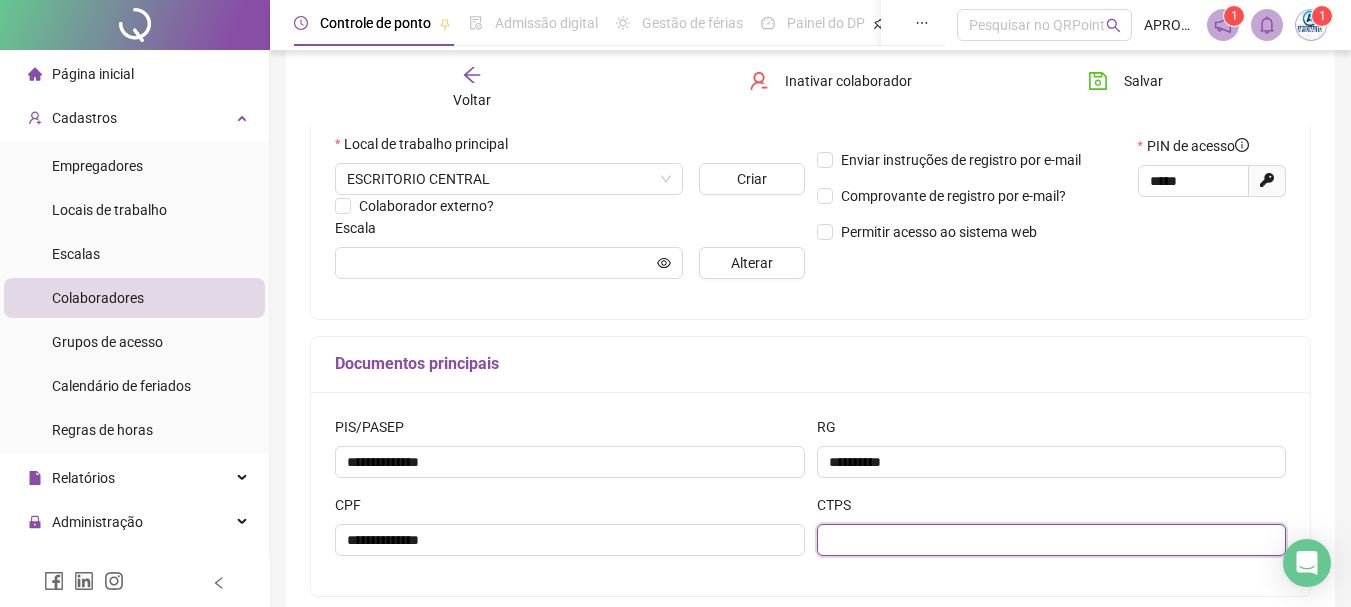 click at bounding box center (1052, 540) 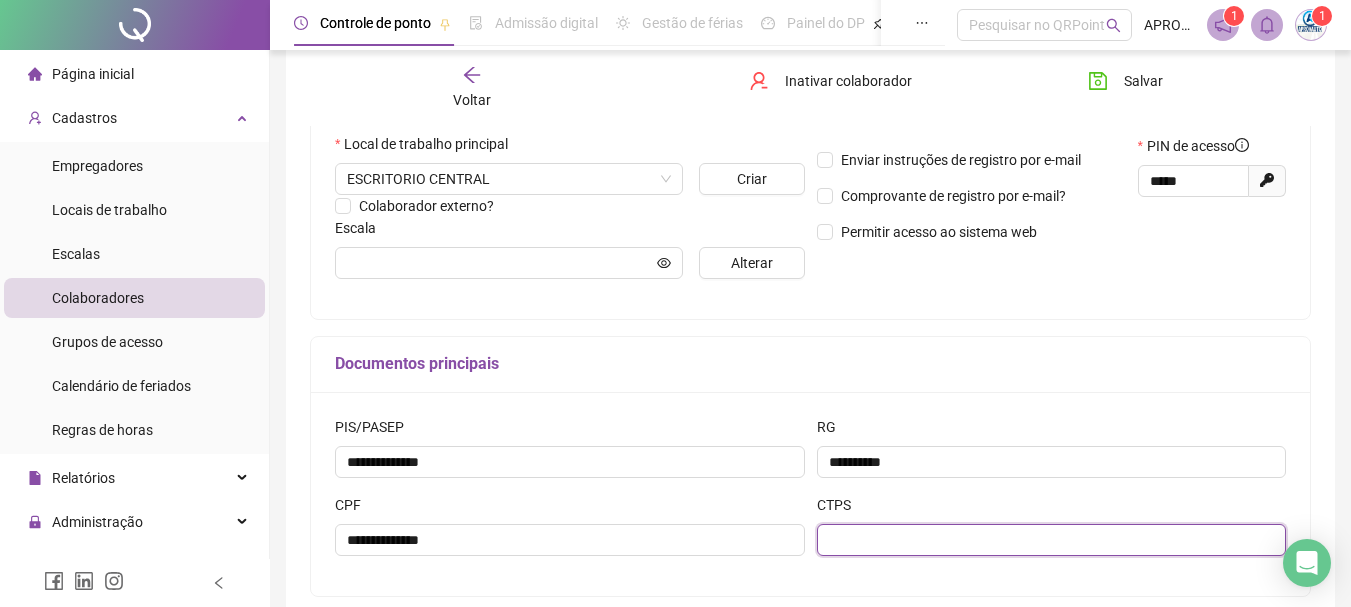 click at bounding box center [1052, 540] 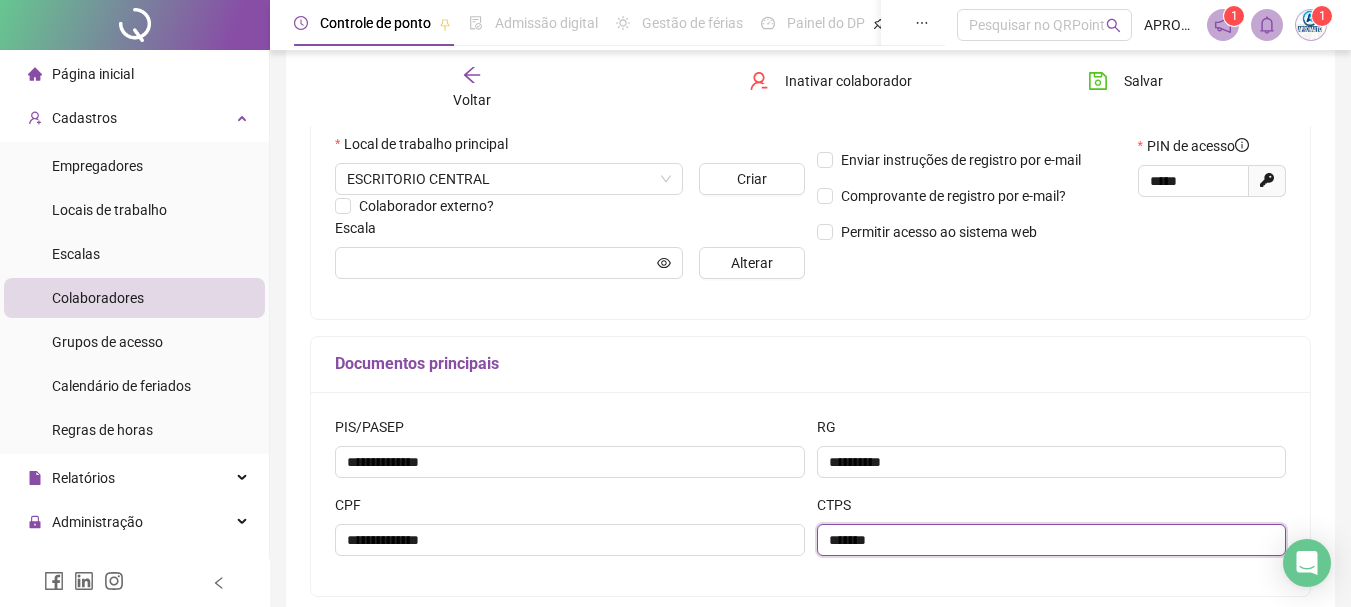type on "*******" 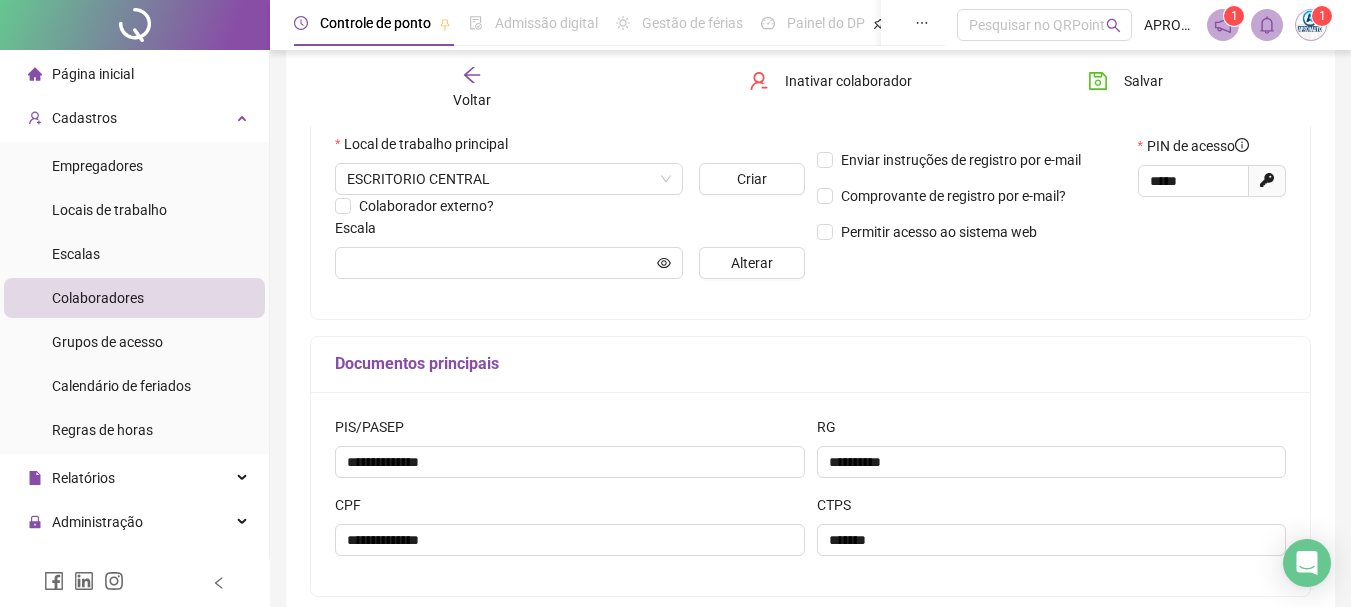 click on "Documentos principais" at bounding box center (810, 365) 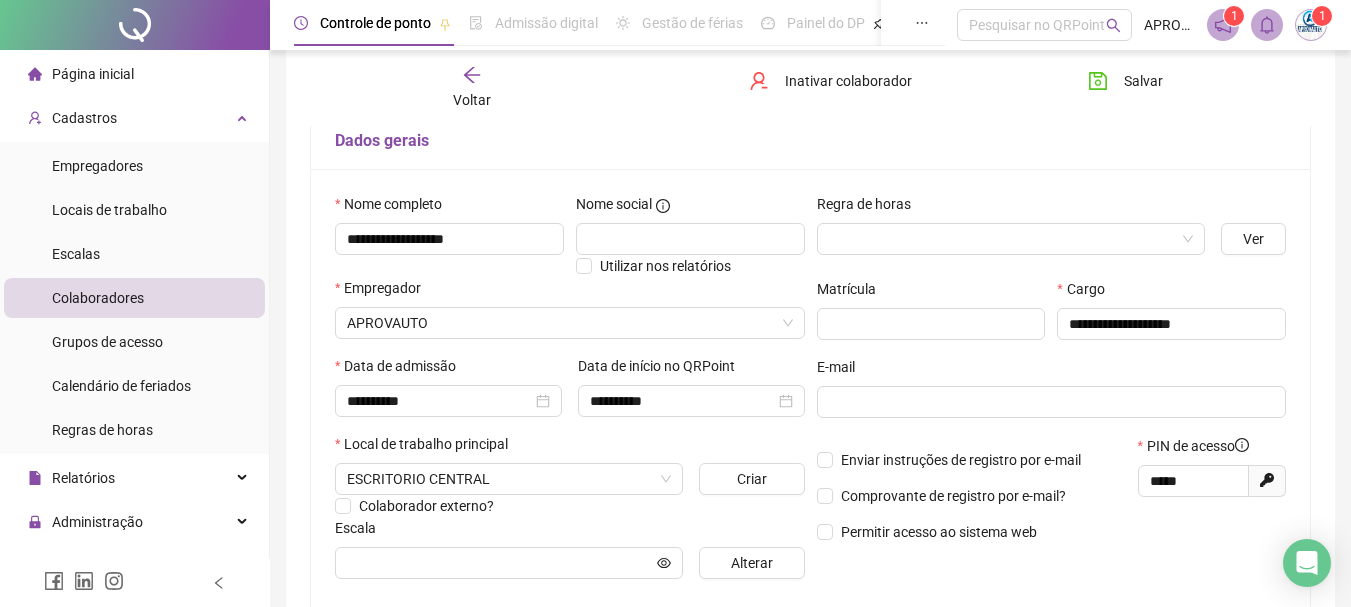 scroll, scrollTop: 0, scrollLeft: 0, axis: both 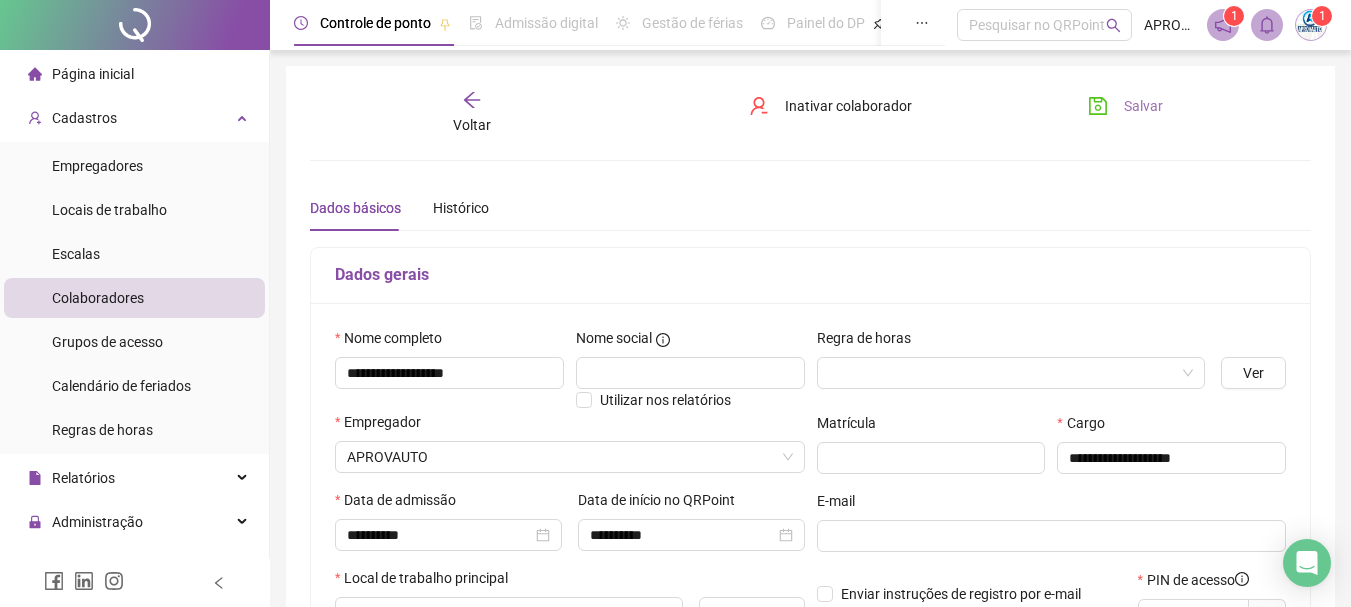 click on "Salvar" at bounding box center (1143, 106) 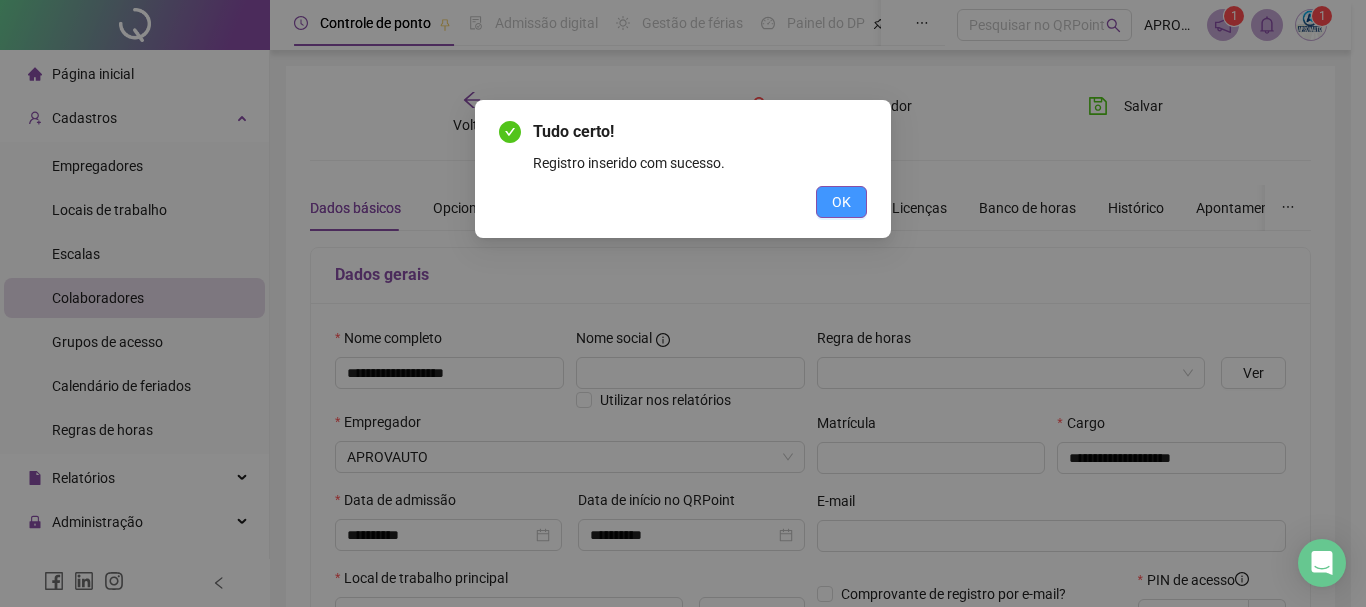 click on "OK" at bounding box center [841, 202] 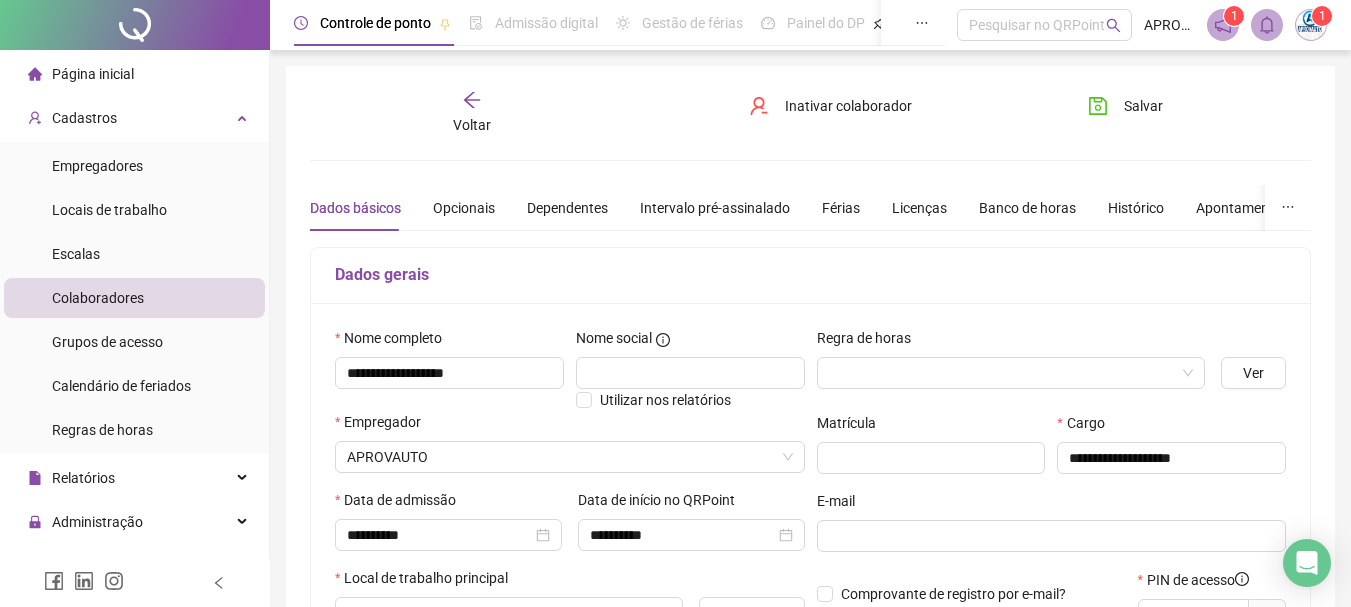 click on "**********" at bounding box center (810, 560) 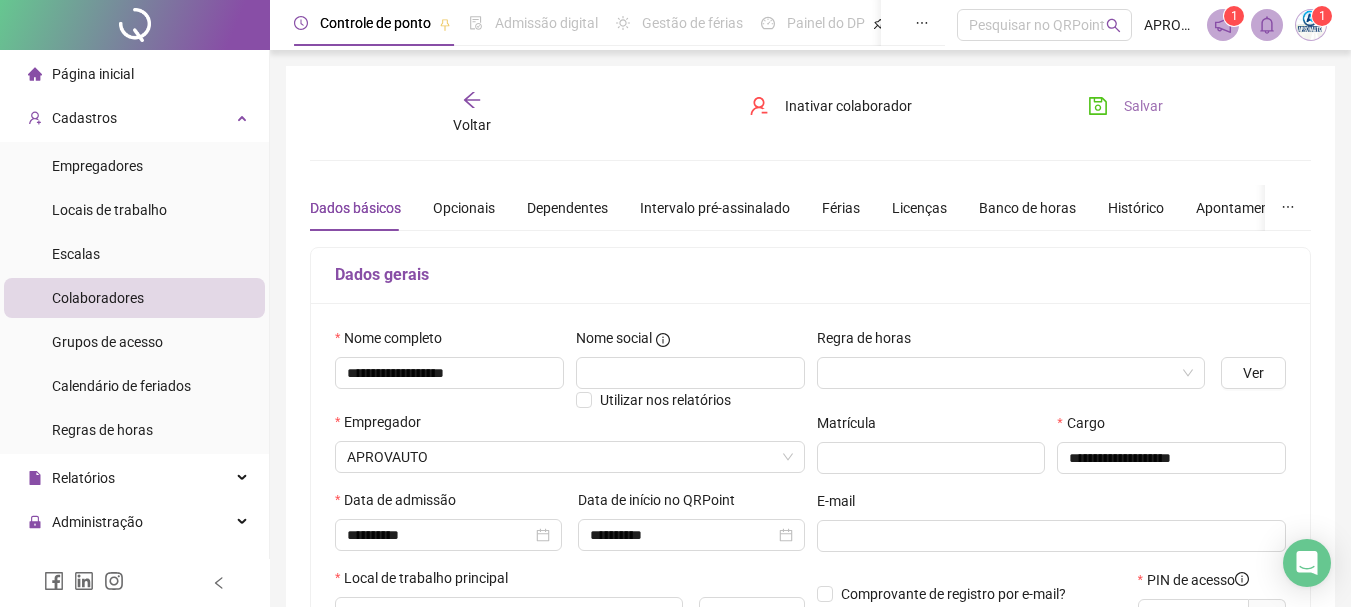 click on "Salvar" at bounding box center (1125, 106) 